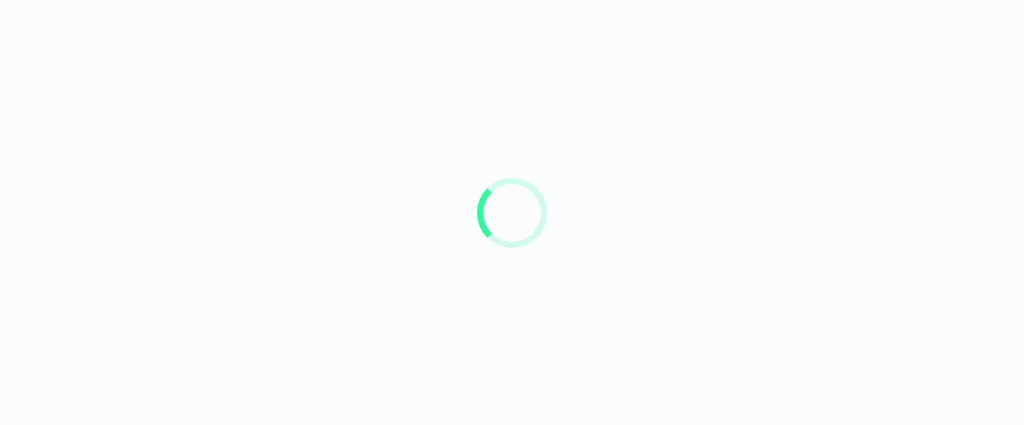 scroll, scrollTop: 0, scrollLeft: 0, axis: both 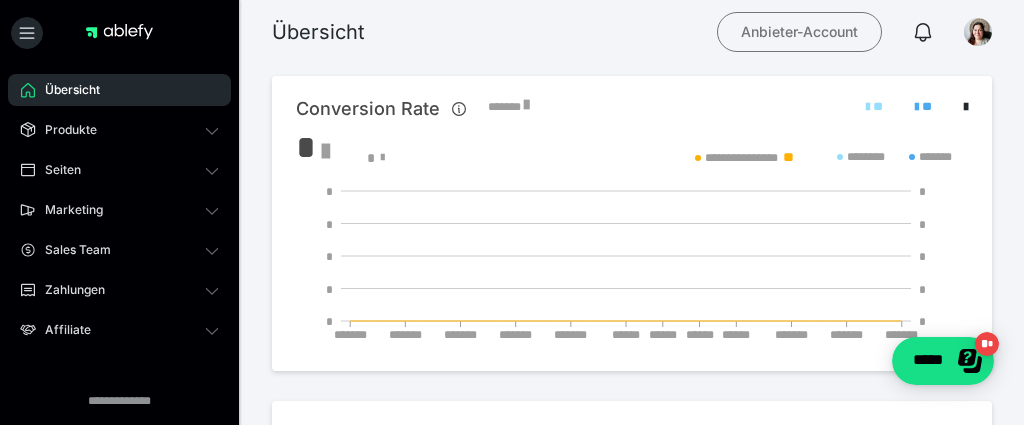 click on "Anbieter-Account" at bounding box center [799, 32] 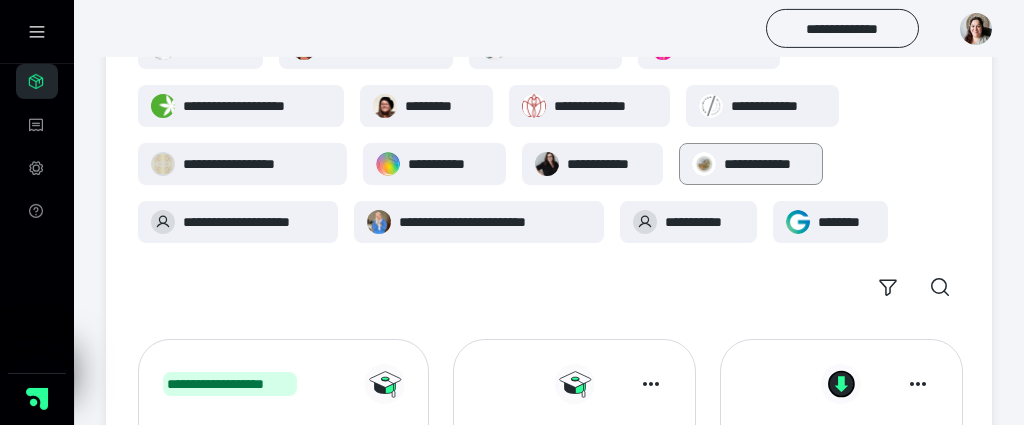 scroll, scrollTop: 211, scrollLeft: 0, axis: vertical 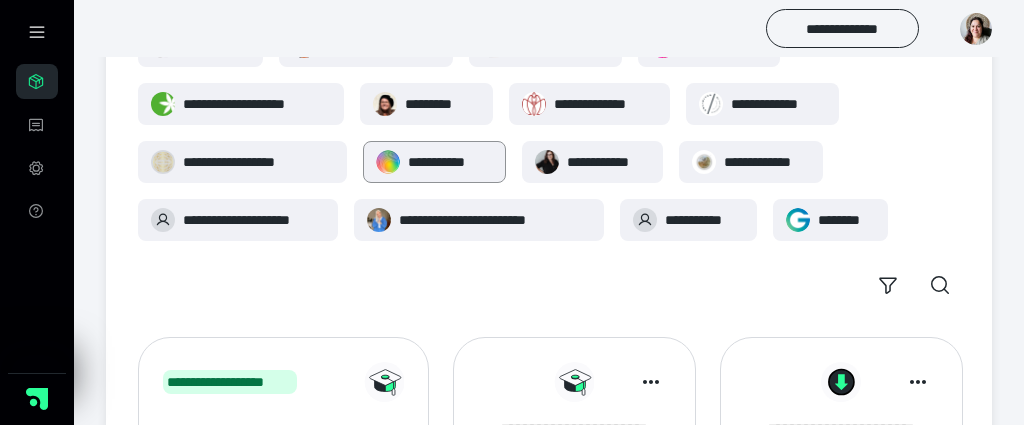 click on "**********" at bounding box center [450, 162] 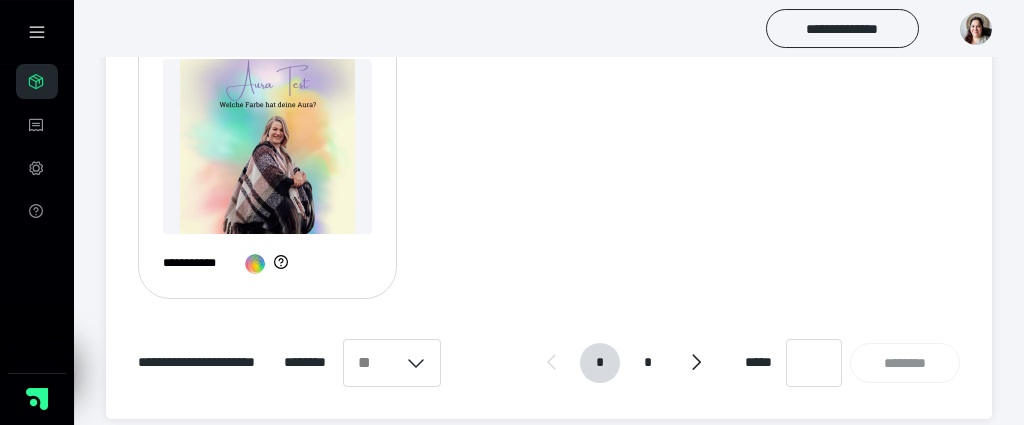 scroll, scrollTop: 2071, scrollLeft: 0, axis: vertical 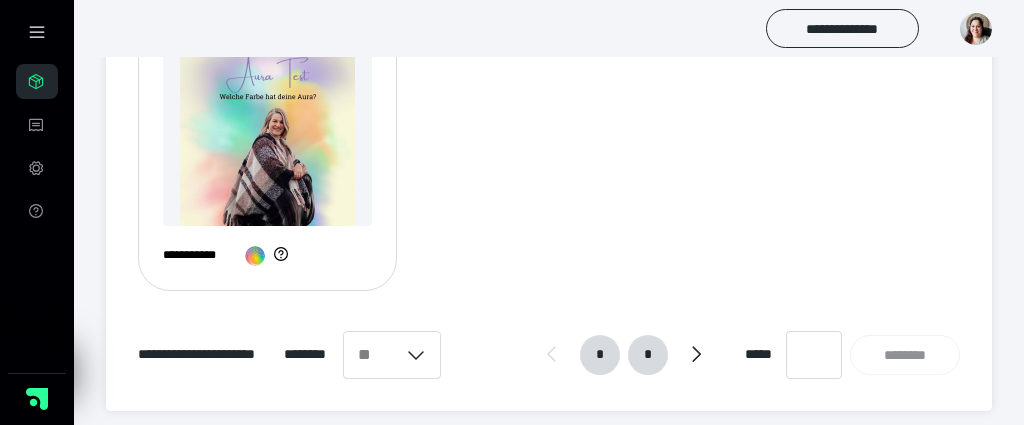 click on "*" at bounding box center (648, 355) 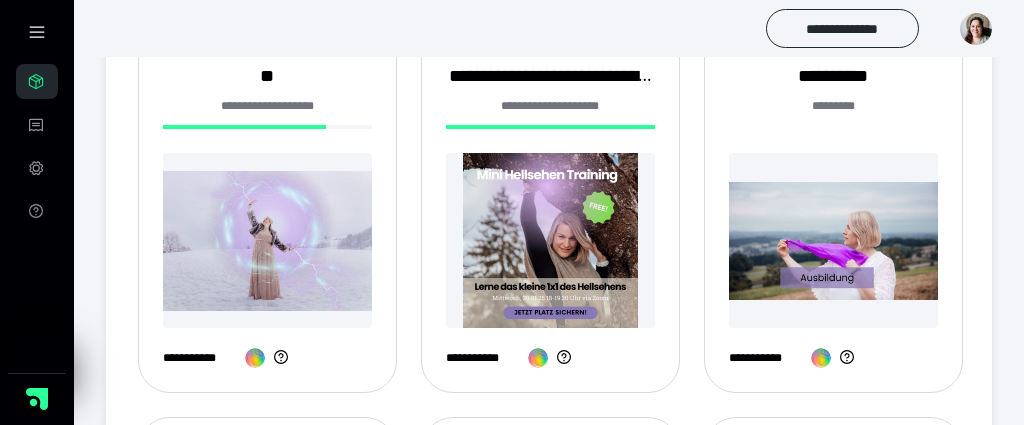 scroll, scrollTop: 484, scrollLeft: 0, axis: vertical 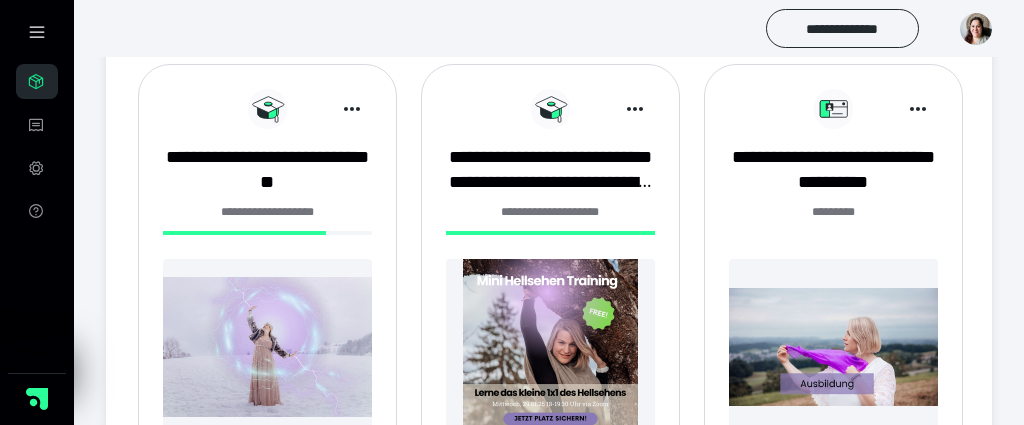 click at bounding box center [833, 346] 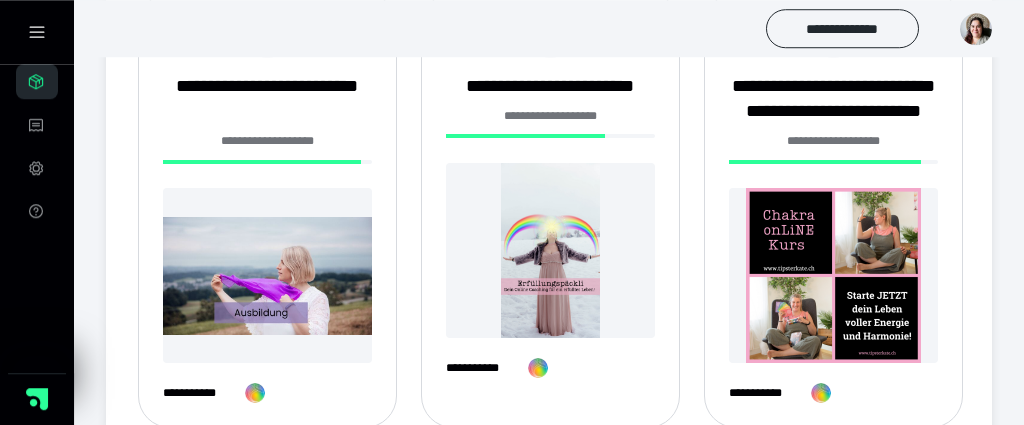 scroll, scrollTop: 211, scrollLeft: 0, axis: vertical 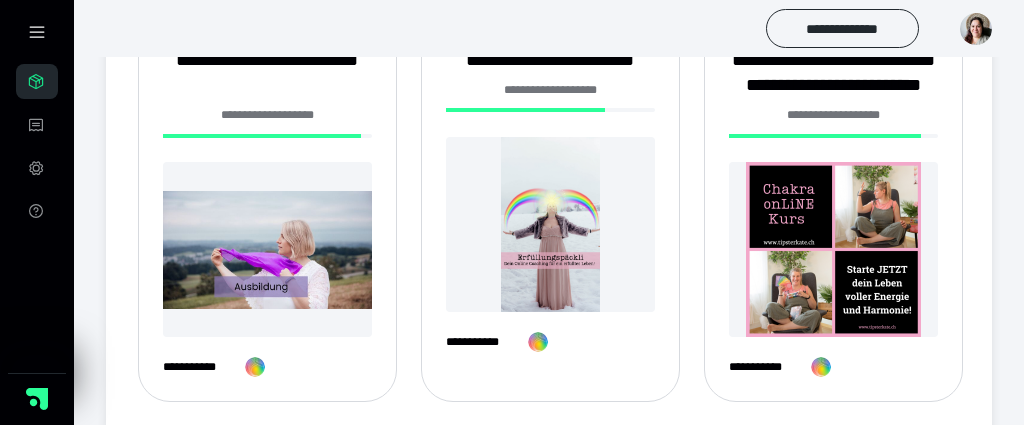 click at bounding box center (267, 249) 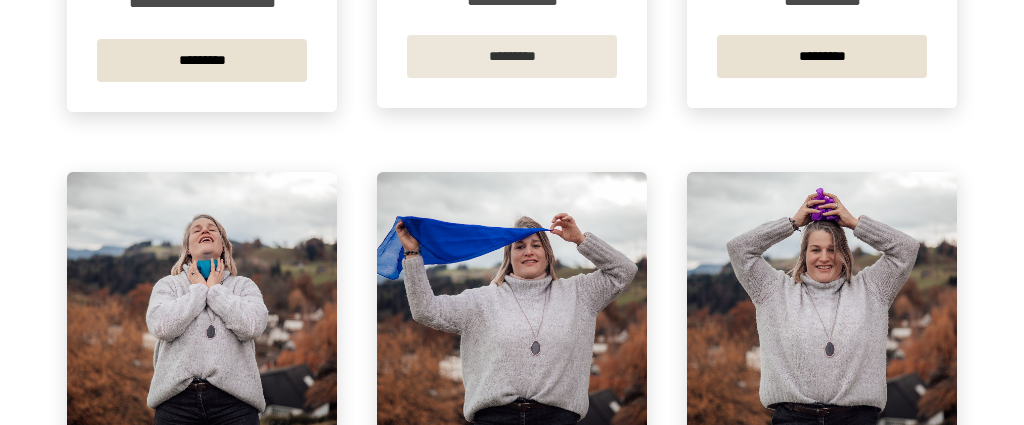 scroll, scrollTop: 633, scrollLeft: 0, axis: vertical 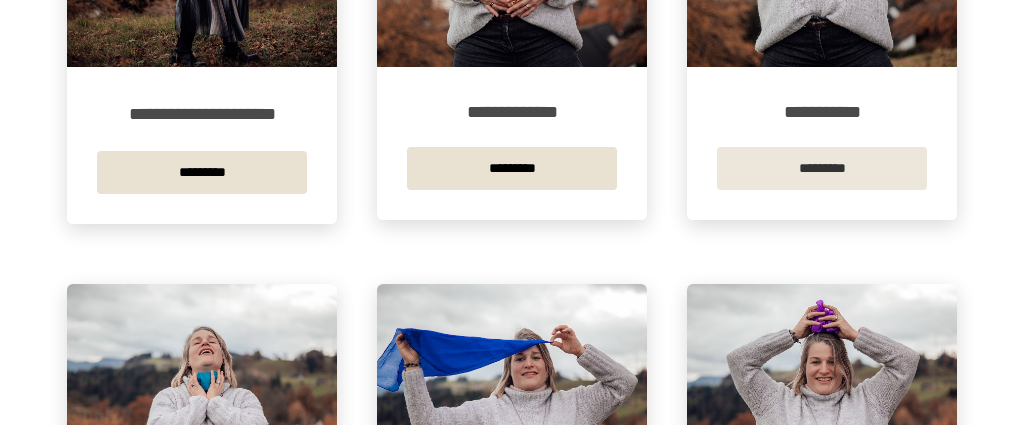click on "*********" at bounding box center [822, 168] 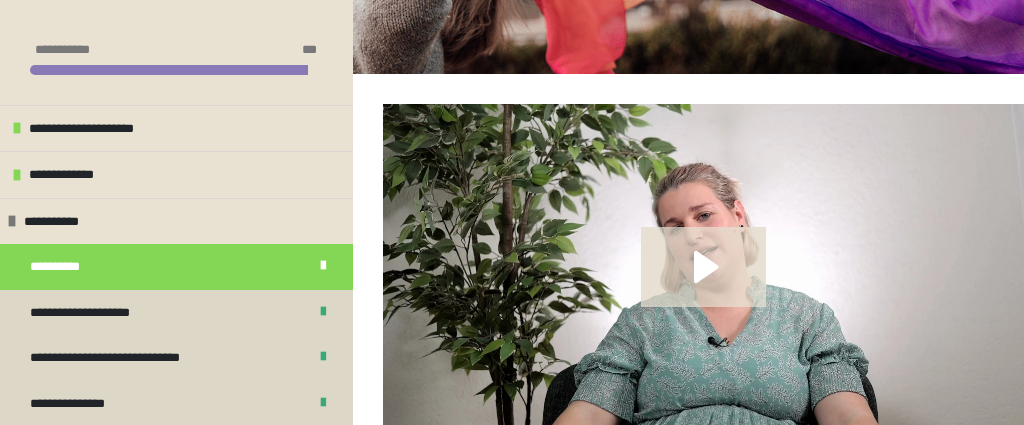 scroll, scrollTop: 383, scrollLeft: 0, axis: vertical 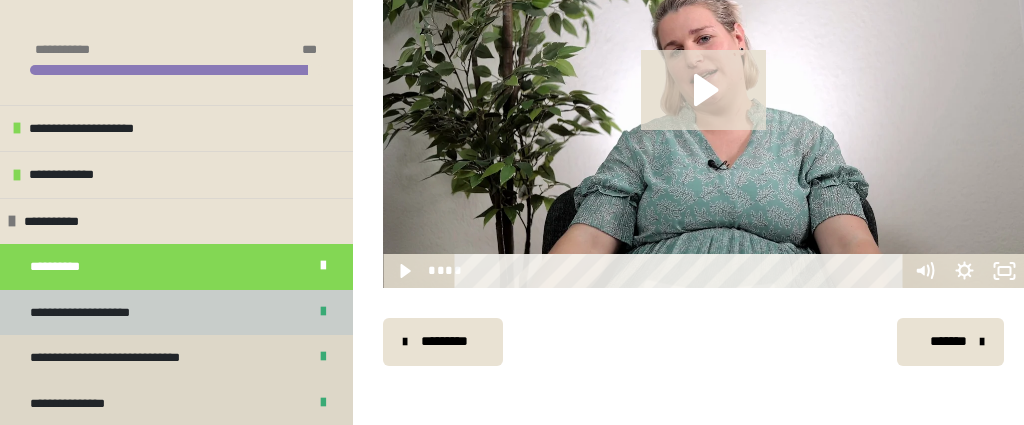 click on "**********" at bounding box center (176, 313) 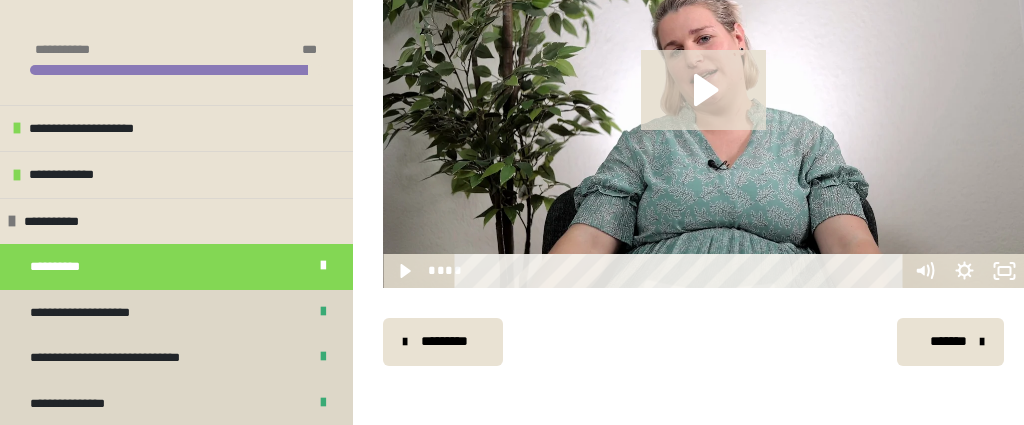 scroll, scrollTop: 269, scrollLeft: 0, axis: vertical 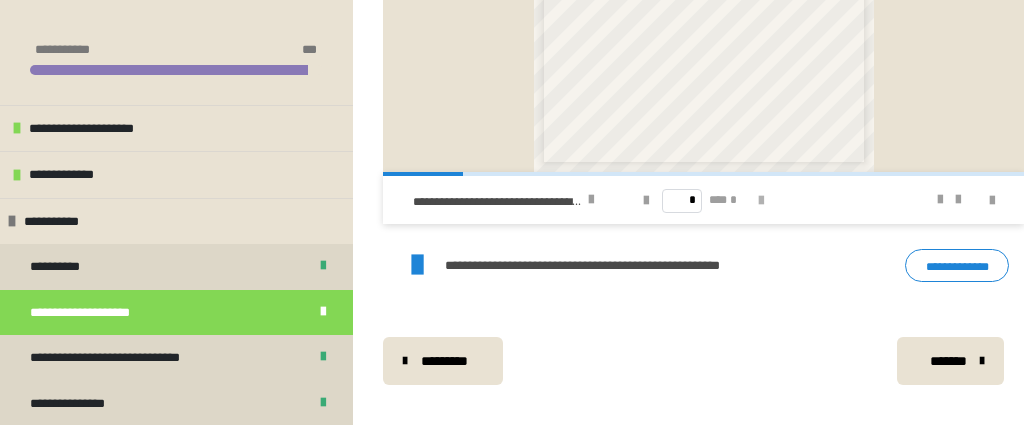 click at bounding box center (761, 201) 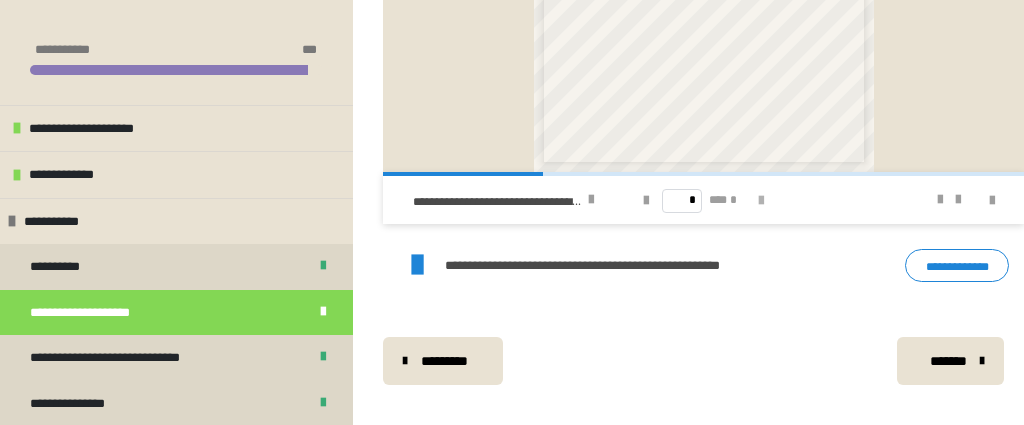 click at bounding box center (761, 201) 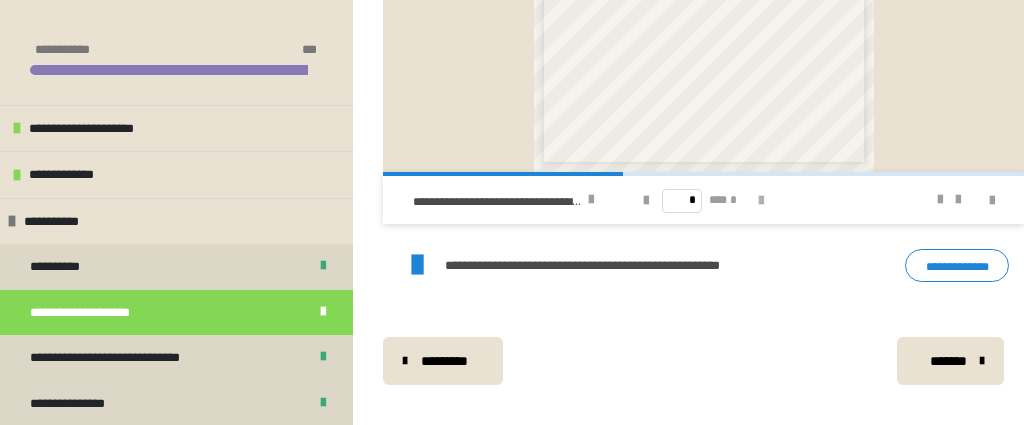 click at bounding box center [761, 201] 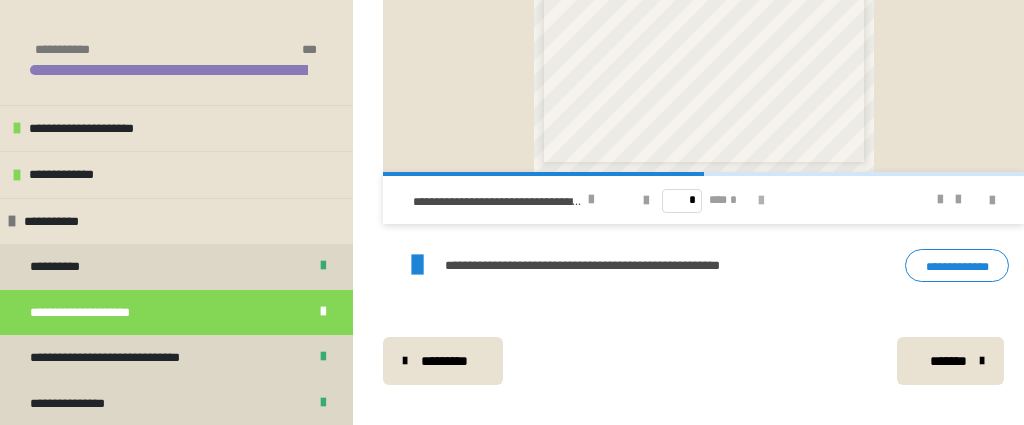 click at bounding box center (761, 201) 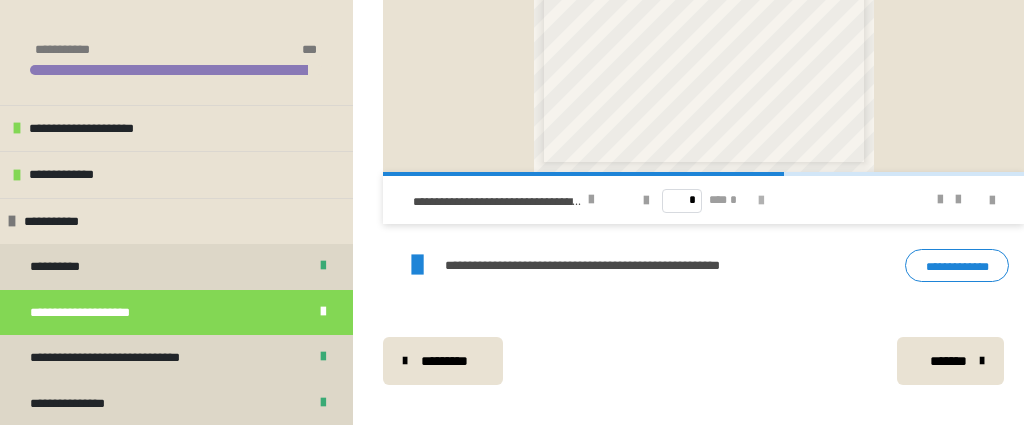 click at bounding box center (761, 201) 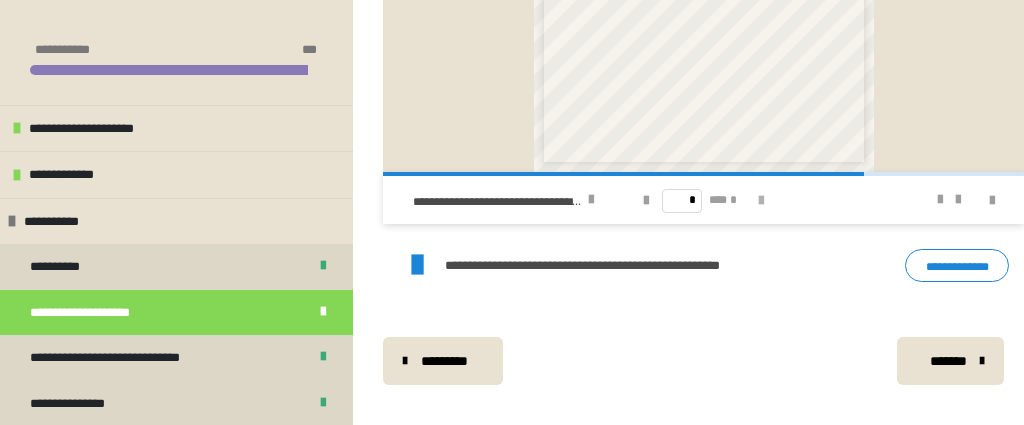 click at bounding box center [761, 201] 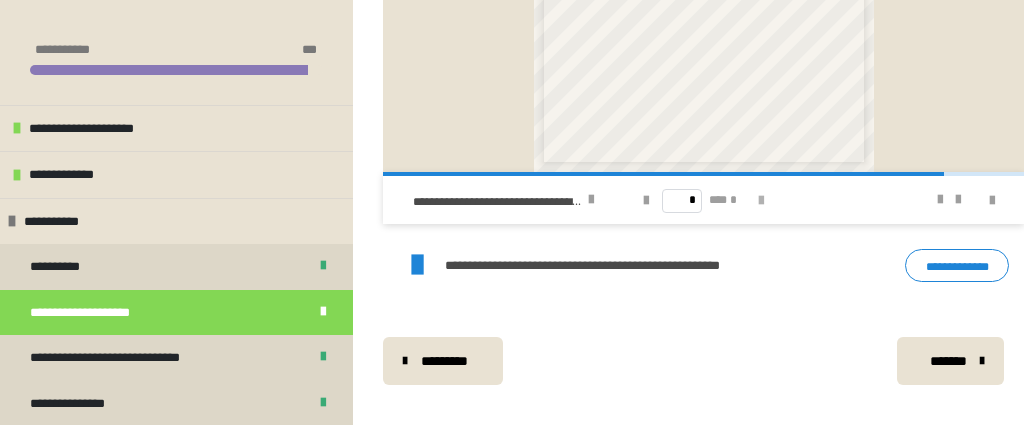 click at bounding box center (761, 201) 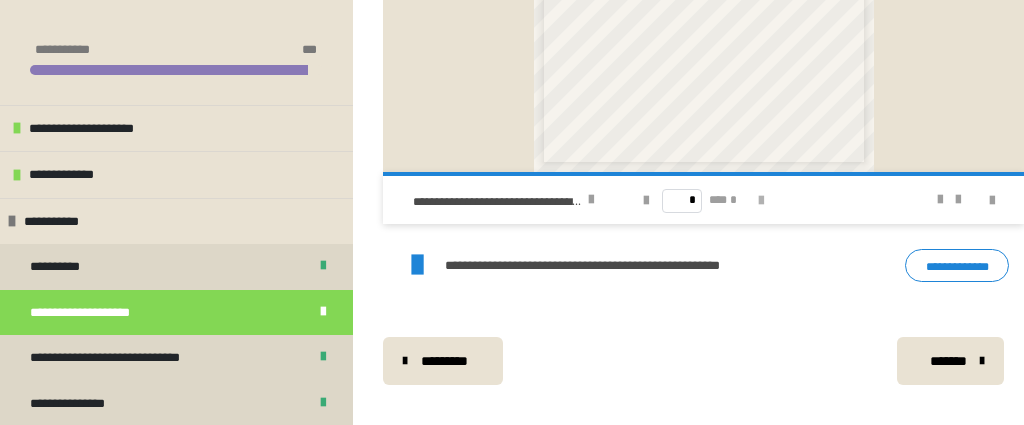 click on "* *** *" at bounding box center [703, 200] 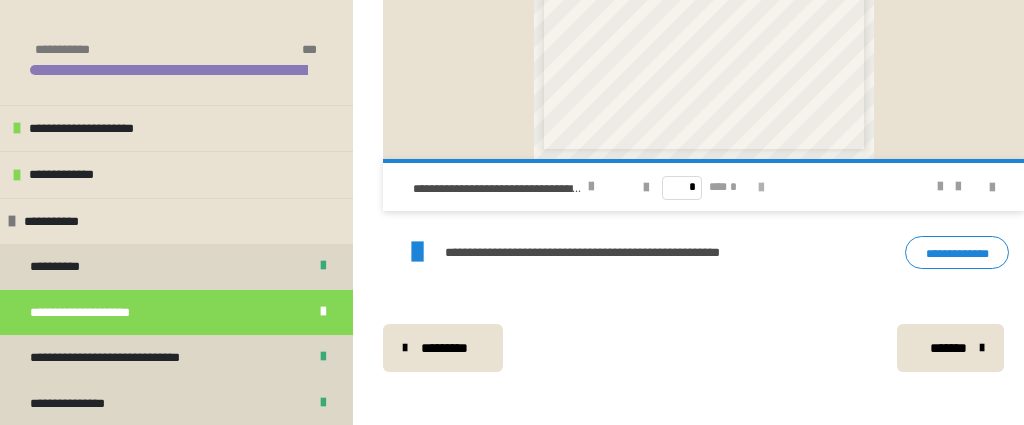 scroll, scrollTop: 605, scrollLeft: 0, axis: vertical 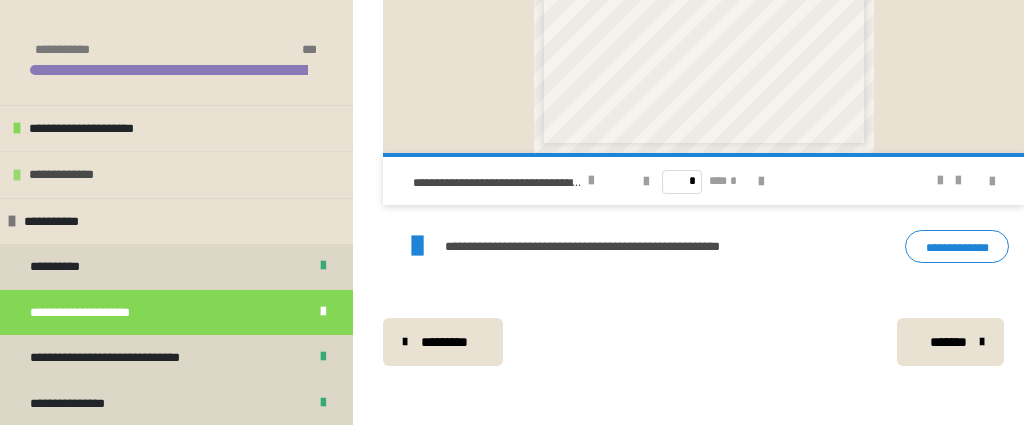 click on "**********" at bounding box center (77, 175) 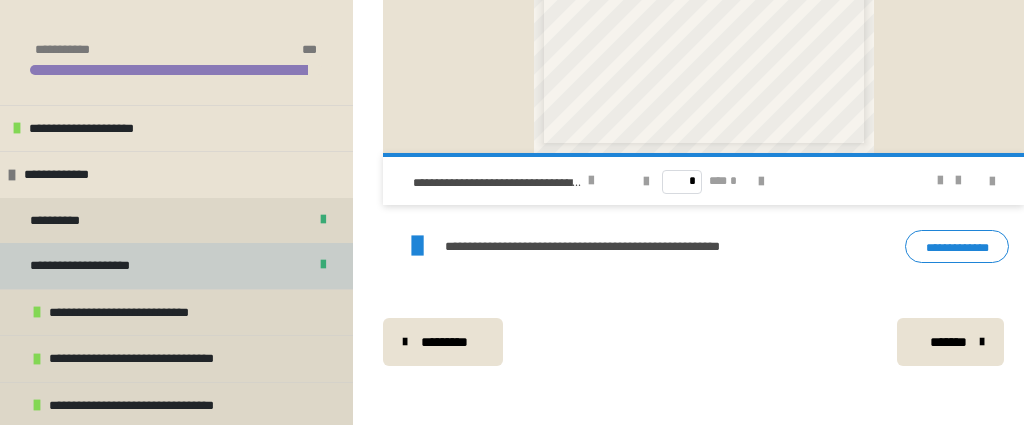 click on "**********" at bounding box center (101, 266) 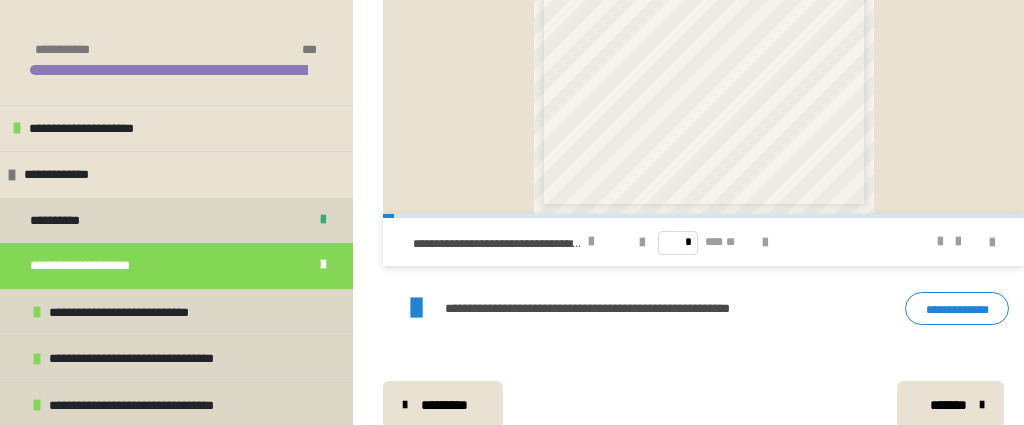 scroll, scrollTop: 608, scrollLeft: 0, axis: vertical 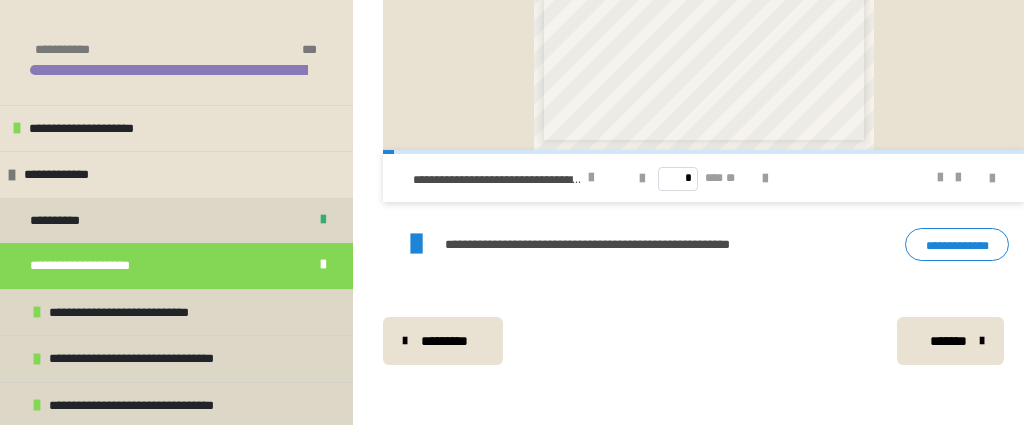 click on "* *** **" at bounding box center [703, 178] 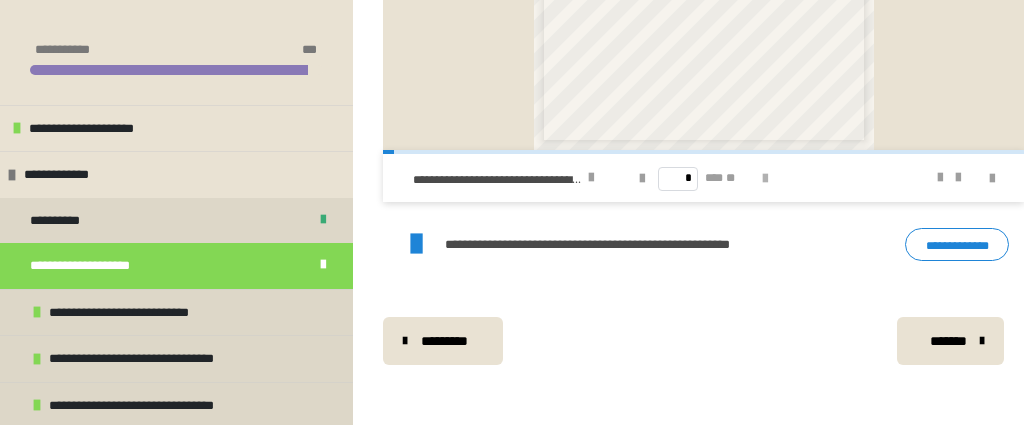 click at bounding box center (765, 179) 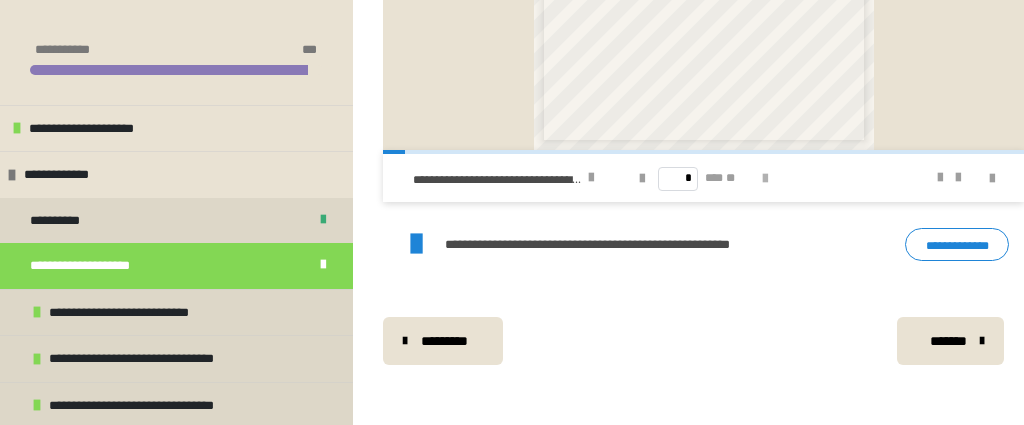 click at bounding box center (765, 179) 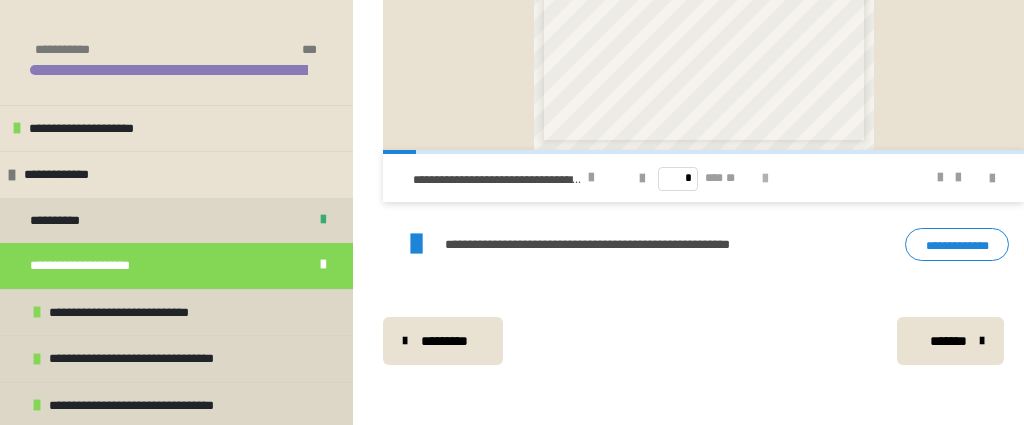 click at bounding box center (765, 179) 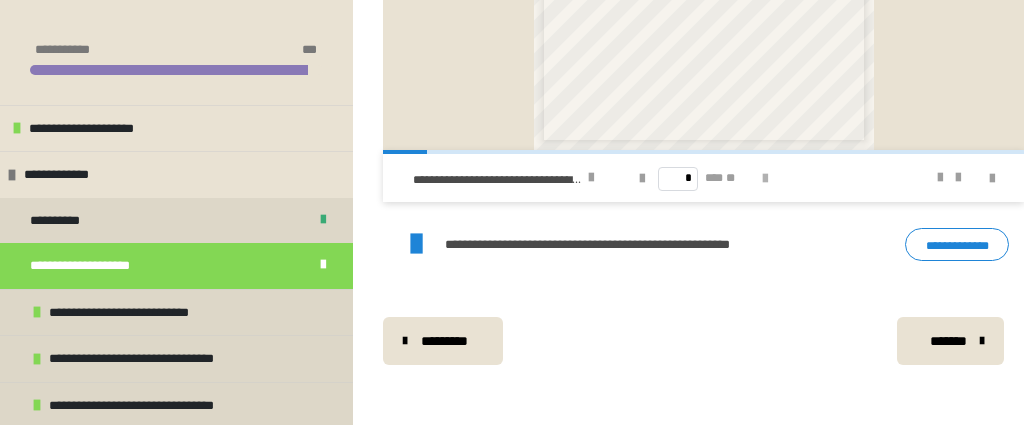 click at bounding box center [765, 179] 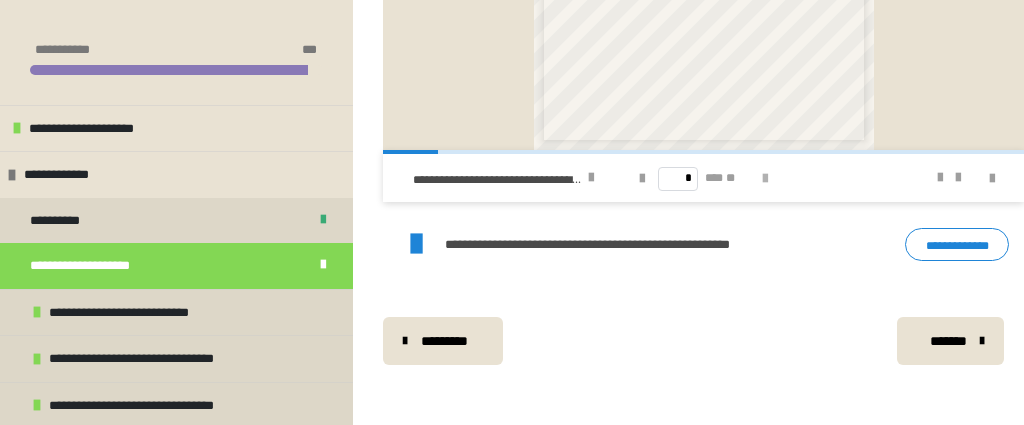 click at bounding box center [765, 179] 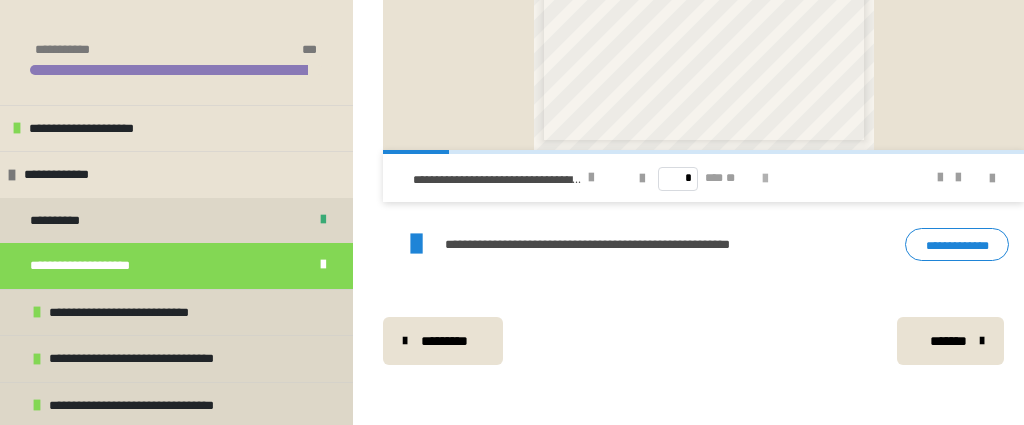 click at bounding box center [765, 179] 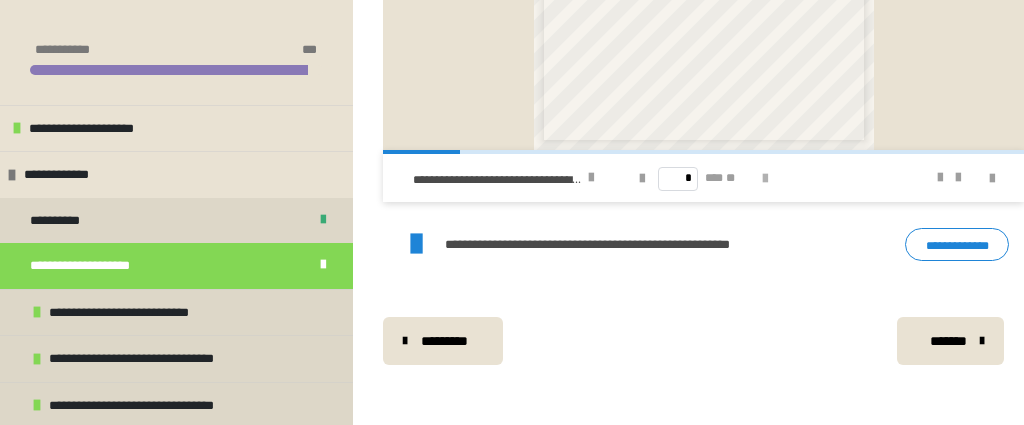 click at bounding box center [765, 179] 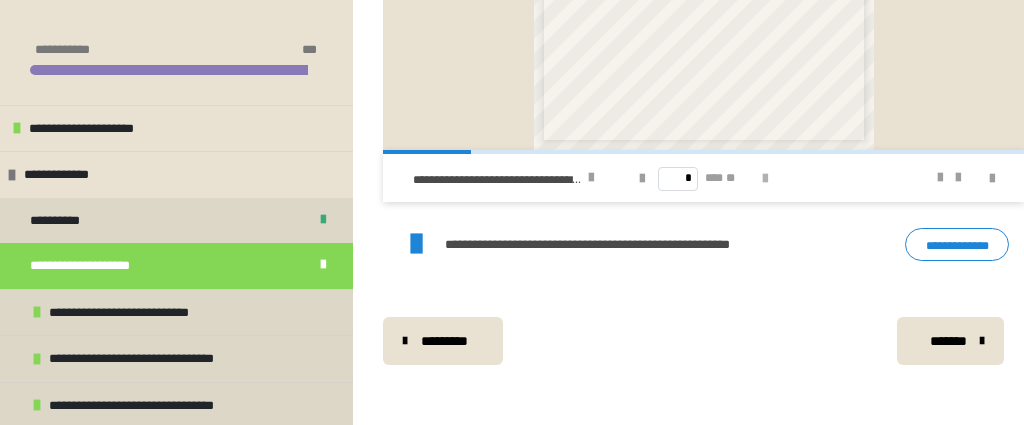 click at bounding box center (765, 179) 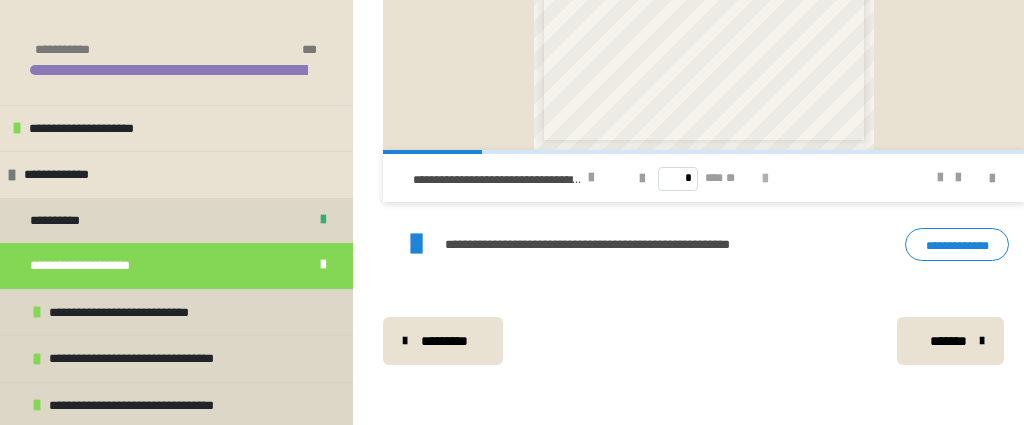 click at bounding box center (765, 179) 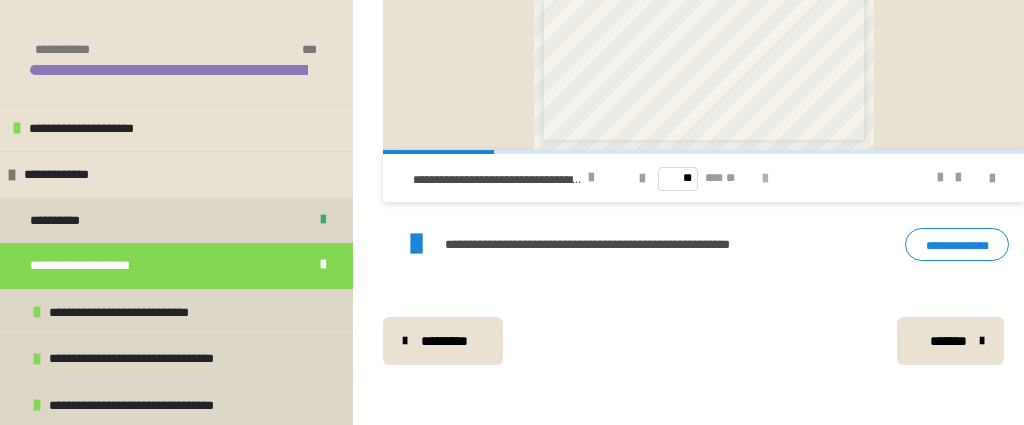 click at bounding box center (765, 179) 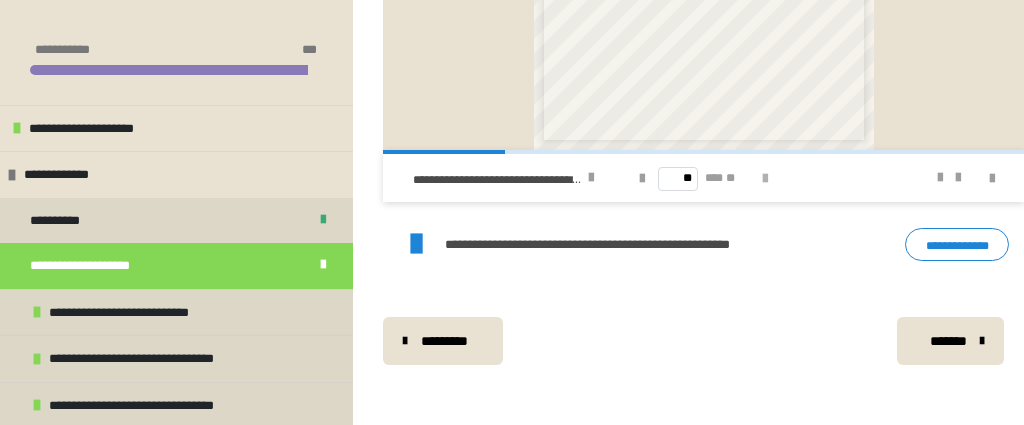 click at bounding box center [765, 179] 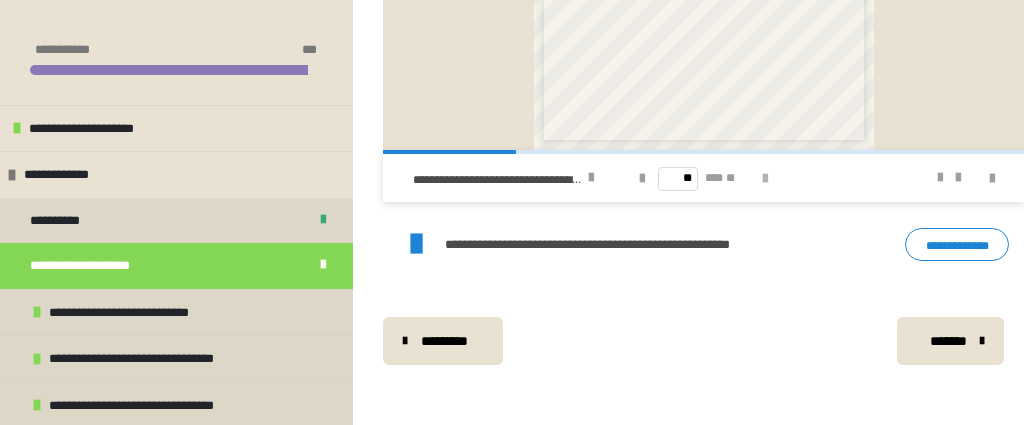 click at bounding box center [765, 179] 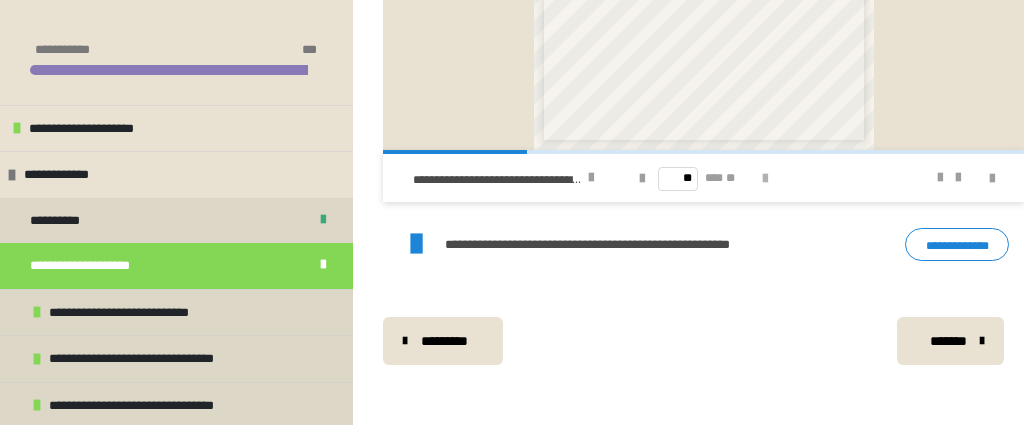 click at bounding box center [765, 179] 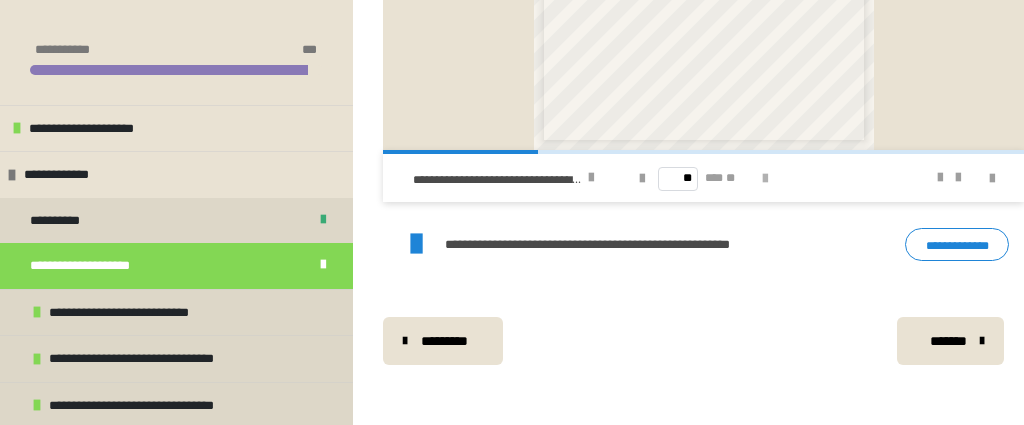 click at bounding box center [765, 179] 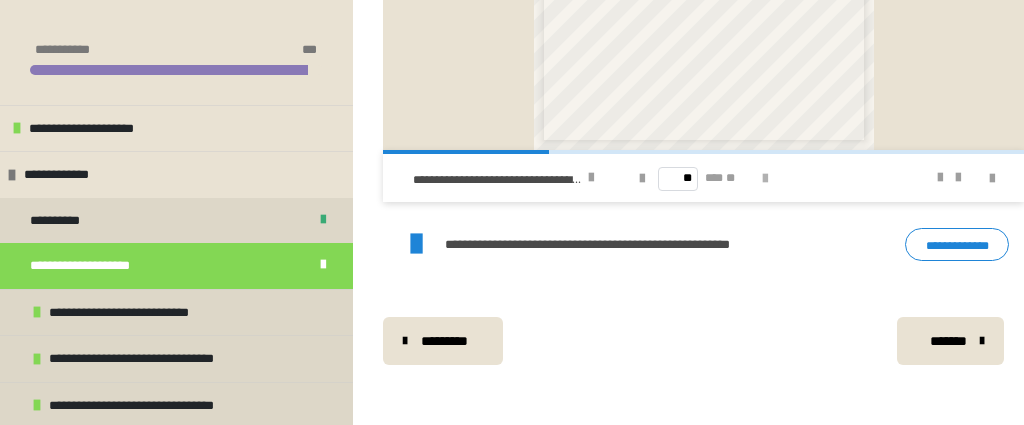 click at bounding box center [765, 179] 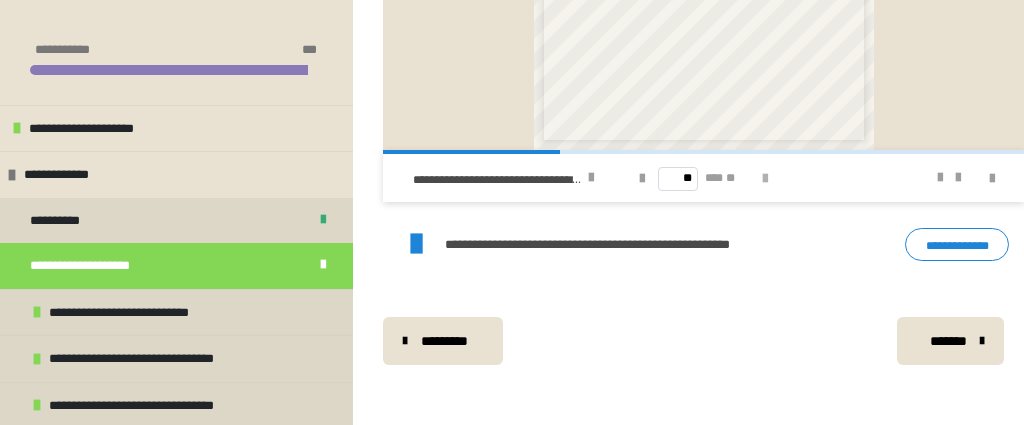 click at bounding box center (765, 179) 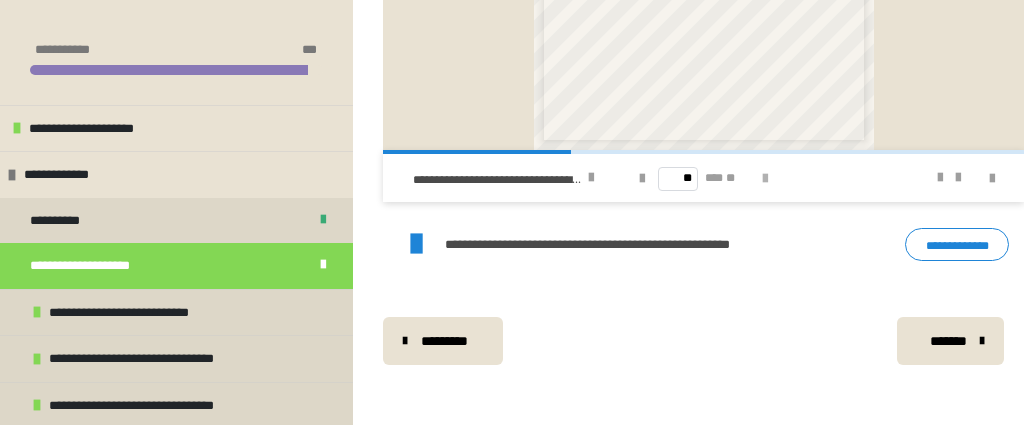 click at bounding box center [765, 179] 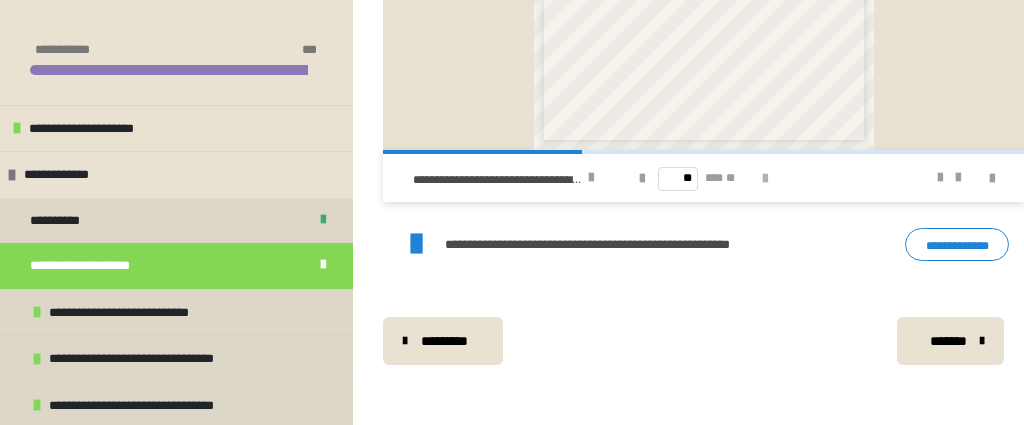click at bounding box center (765, 179) 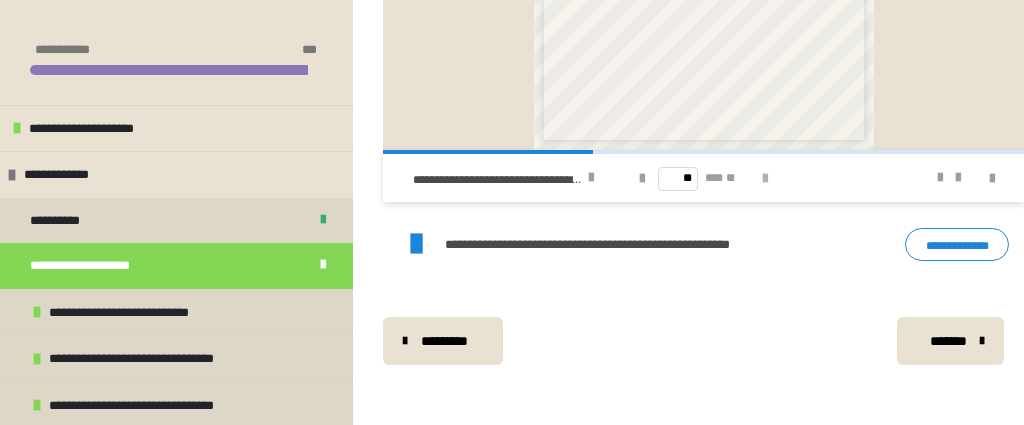 click at bounding box center (765, 179) 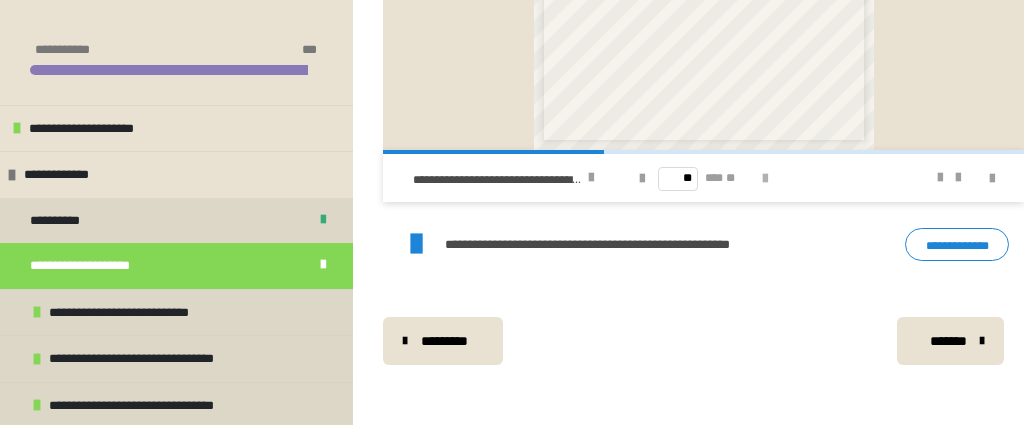 click at bounding box center [765, 179] 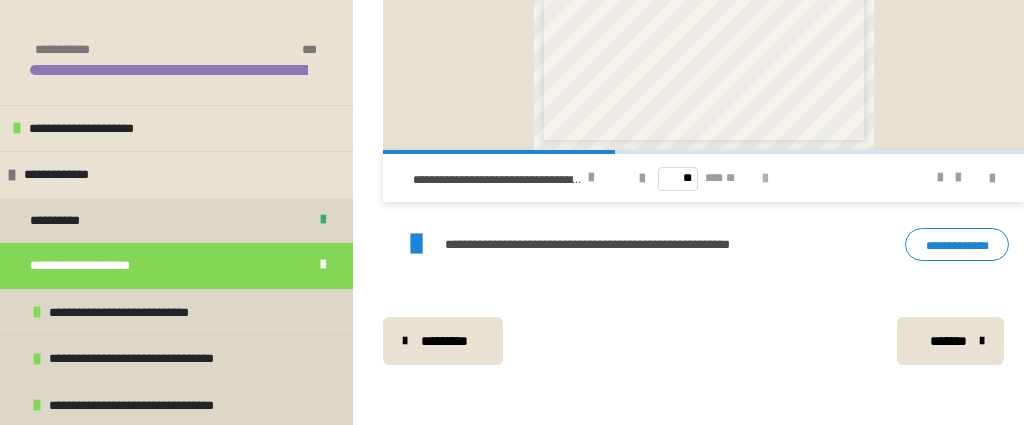 click at bounding box center [765, 179] 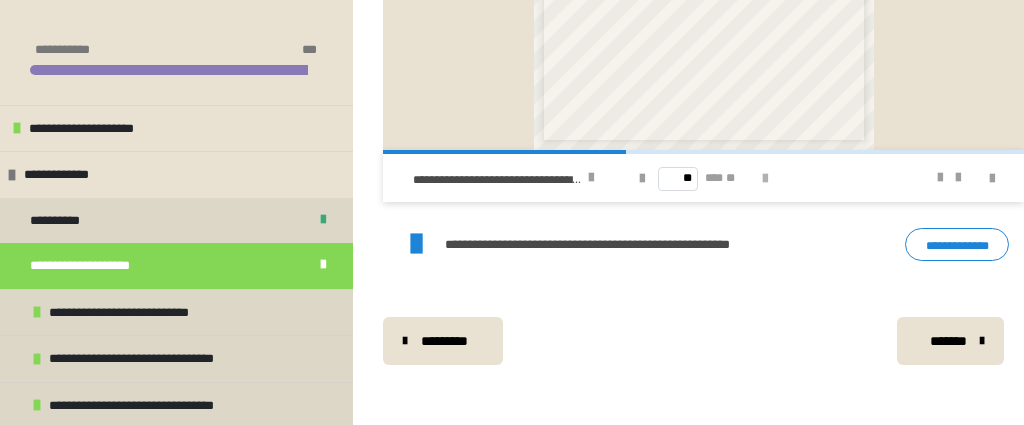 click at bounding box center (765, 179) 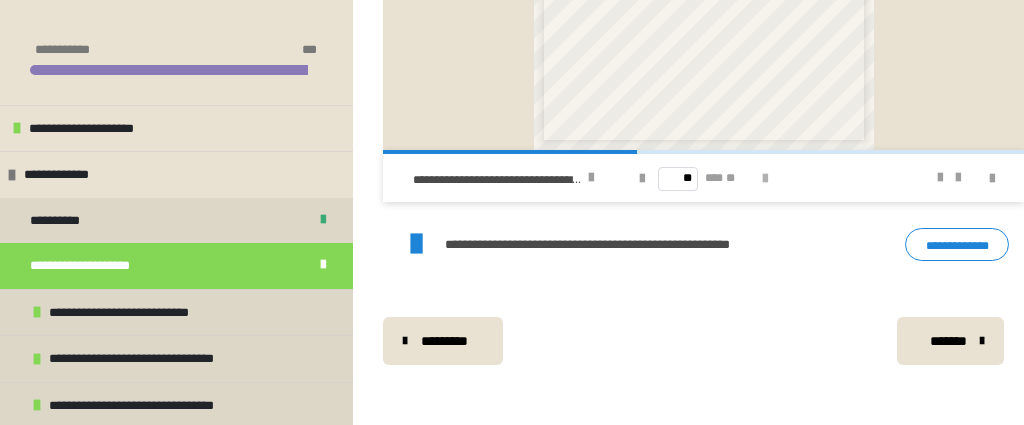 click at bounding box center (765, 179) 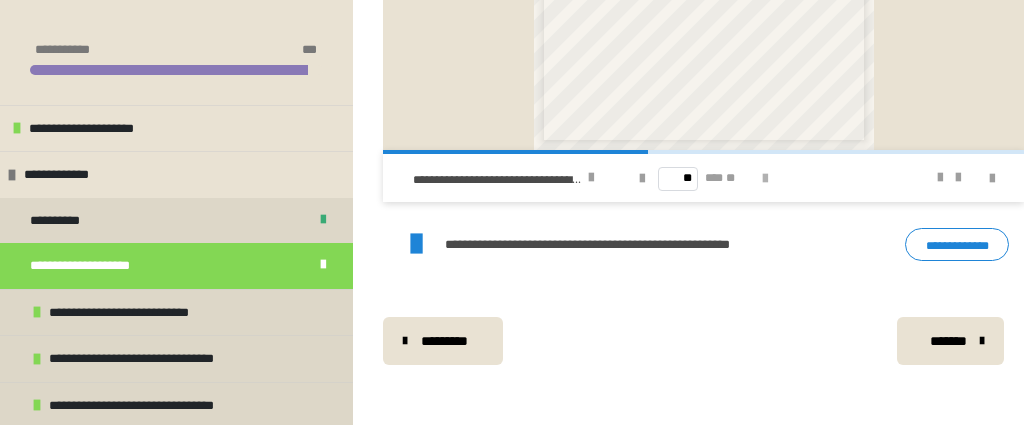 click at bounding box center (765, 179) 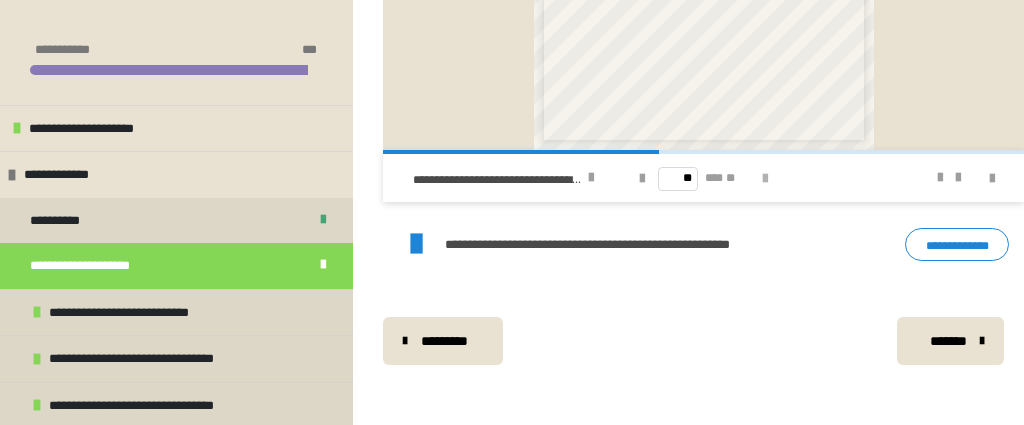 click at bounding box center (765, 179) 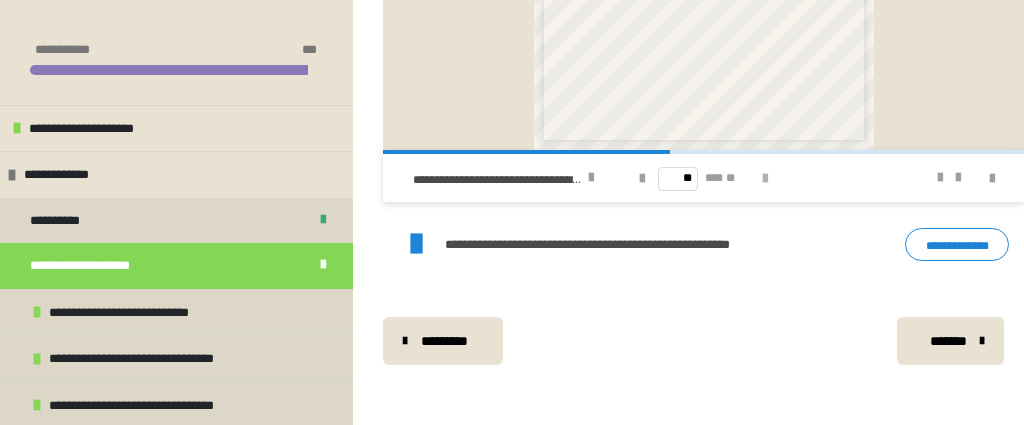 click at bounding box center [765, 179] 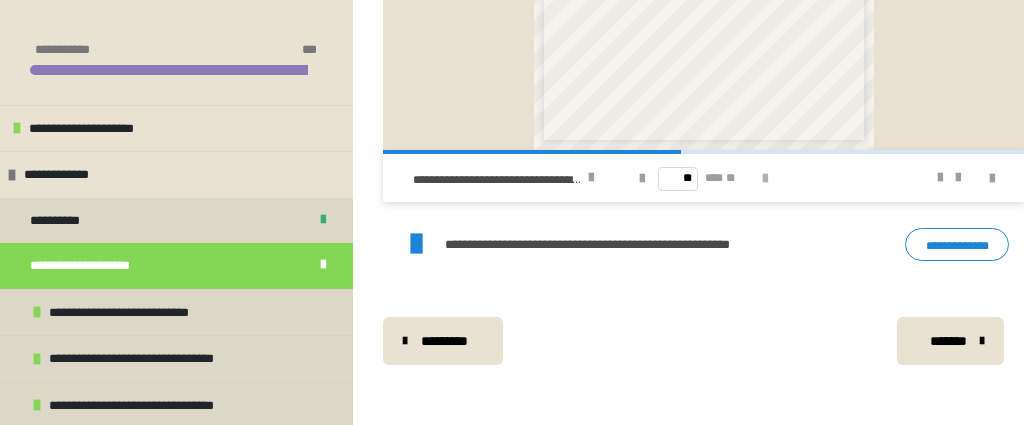 click at bounding box center [765, 179] 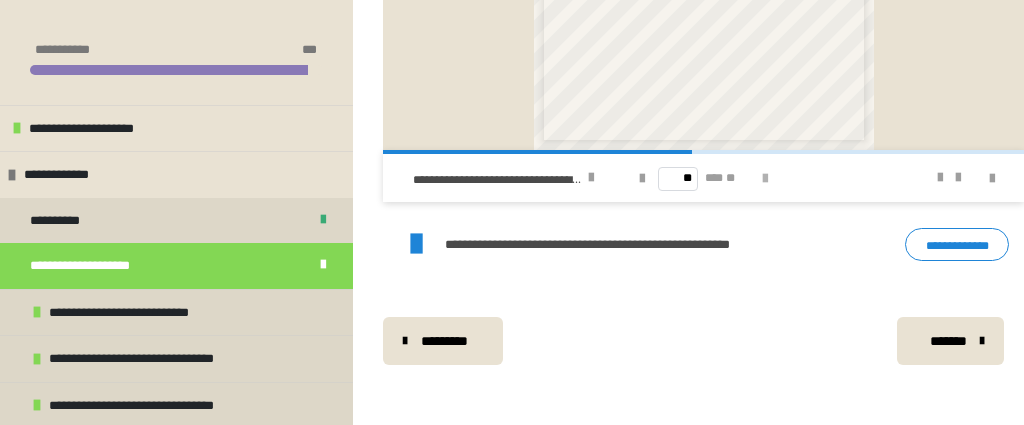 click at bounding box center [765, 179] 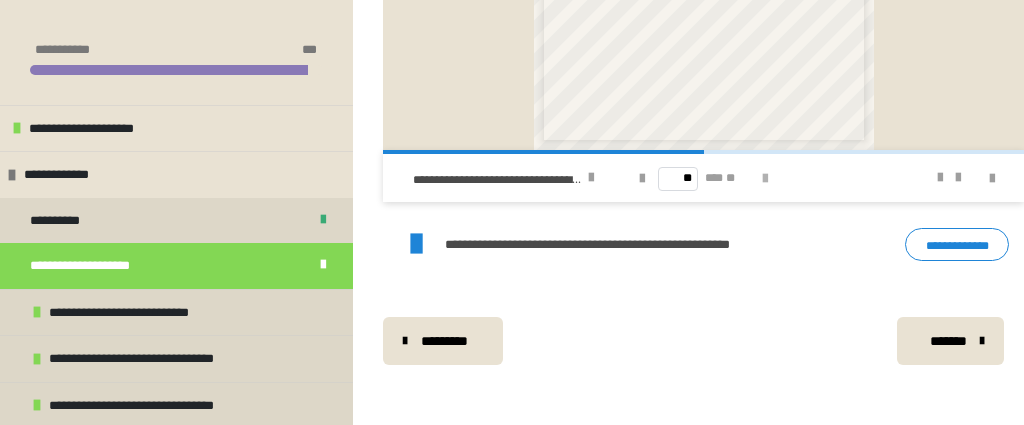 click at bounding box center (765, 179) 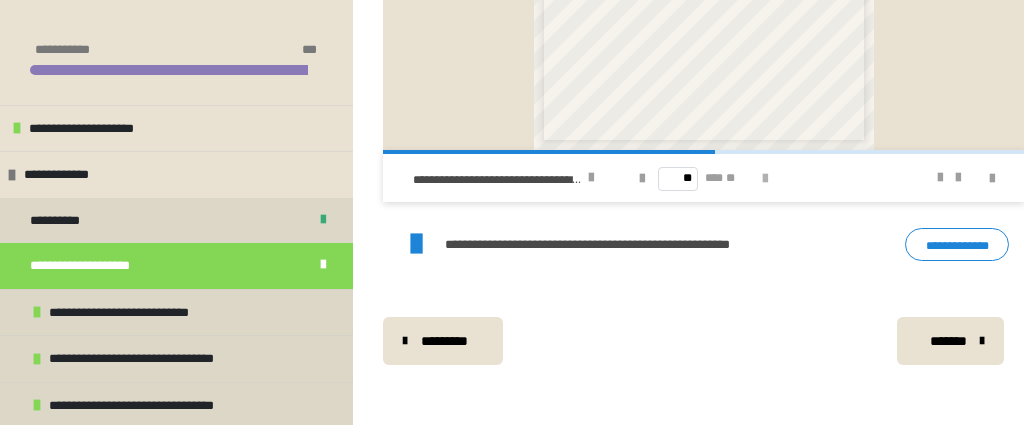 click at bounding box center [765, 179] 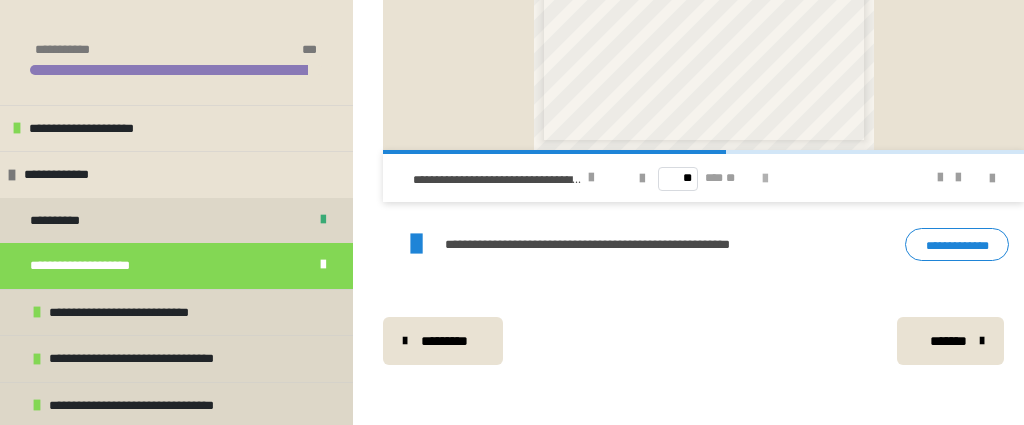 click at bounding box center [765, 179] 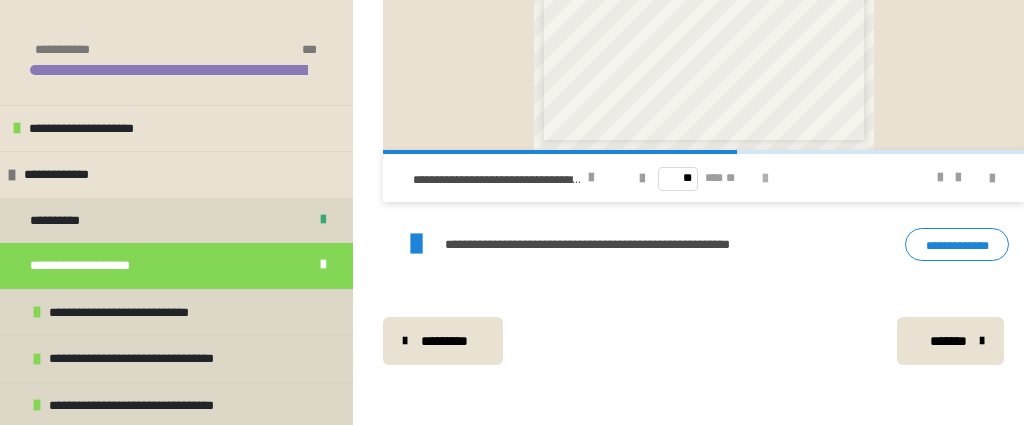 click at bounding box center [765, 179] 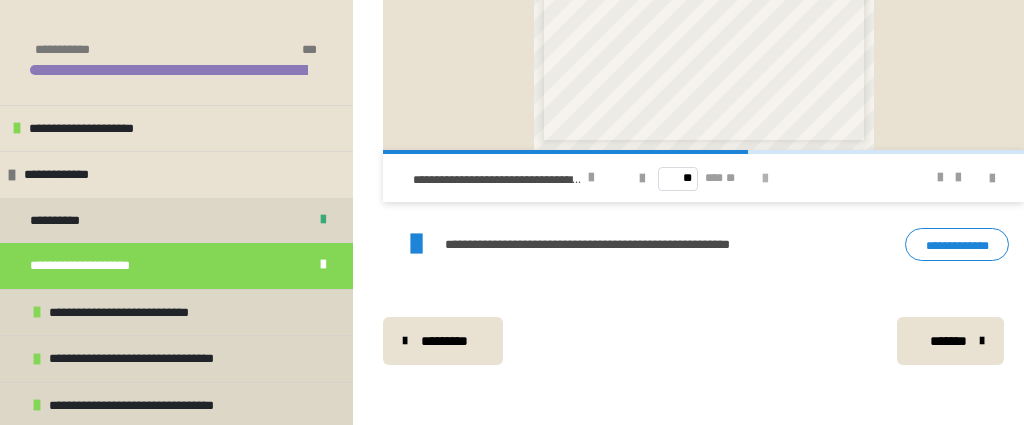 click at bounding box center [765, 179] 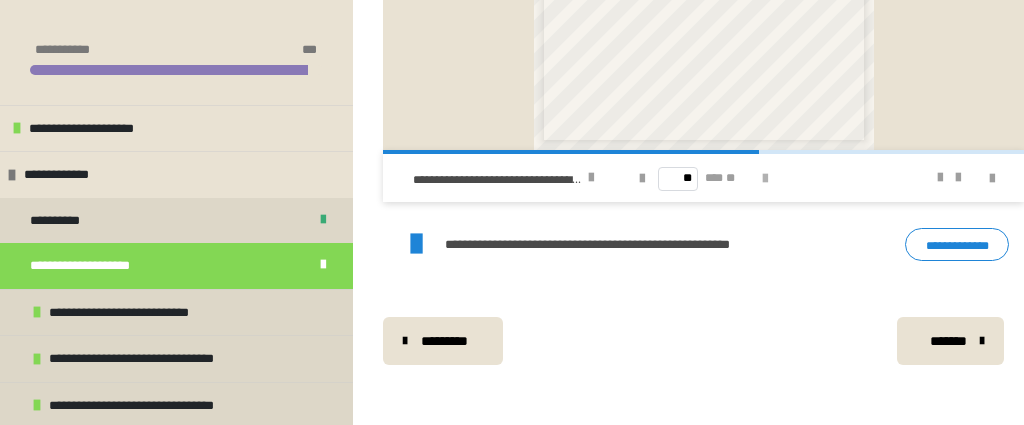 click at bounding box center (765, 179) 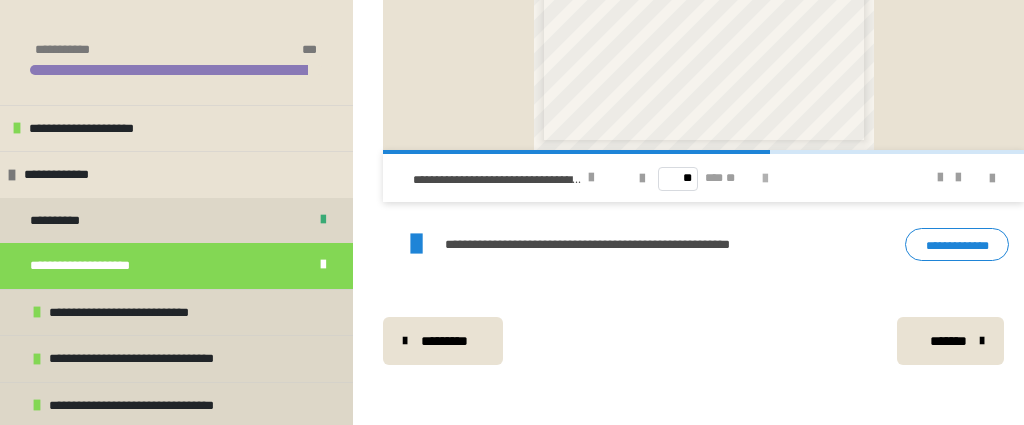click at bounding box center [765, 179] 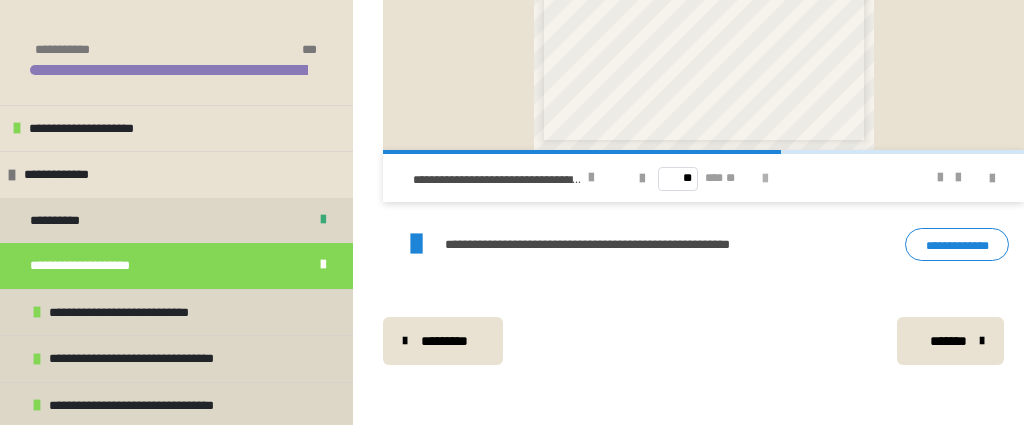 click at bounding box center [765, 179] 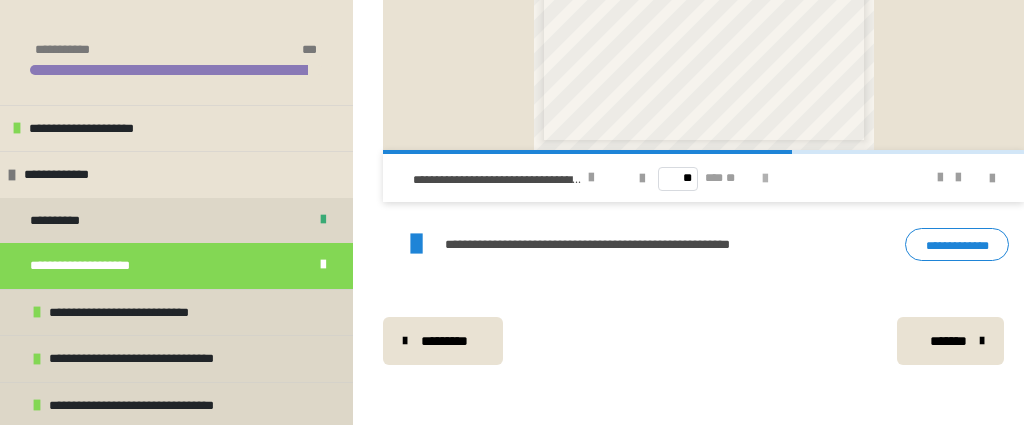 click at bounding box center [765, 179] 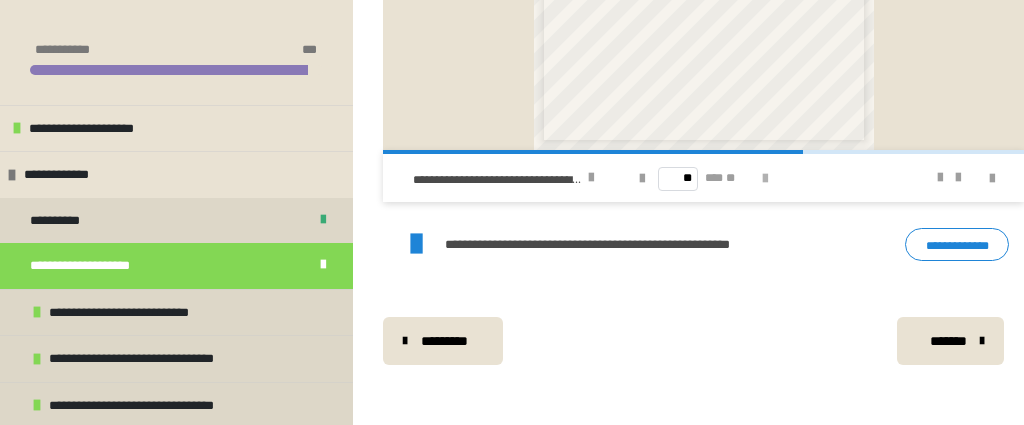 click at bounding box center [765, 179] 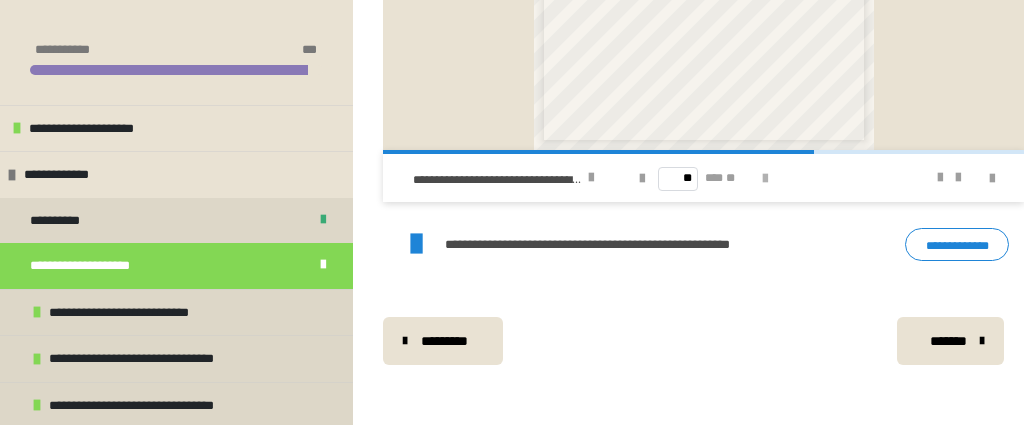 click at bounding box center (765, 179) 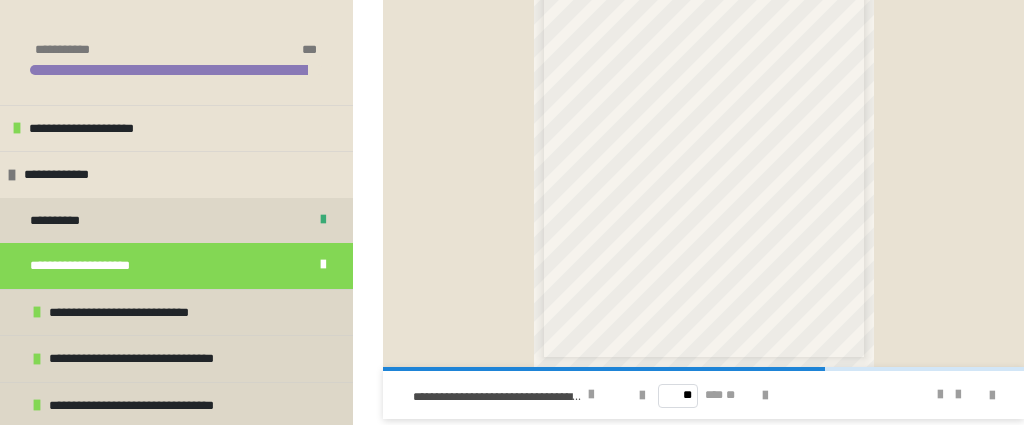 scroll, scrollTop: 396, scrollLeft: 0, axis: vertical 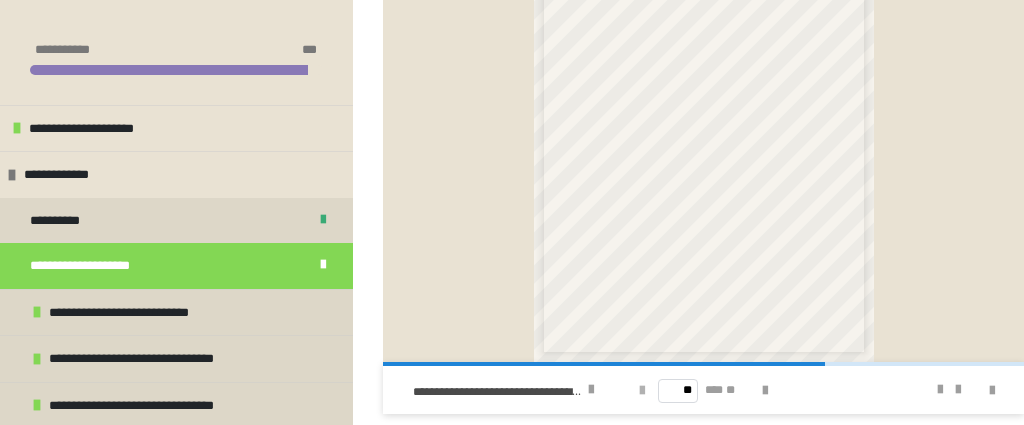 click at bounding box center (642, 391) 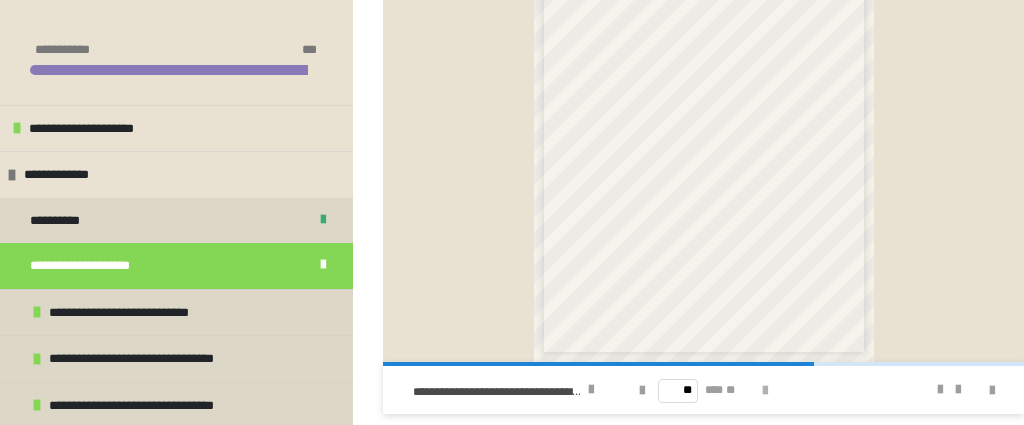 click at bounding box center (765, 391) 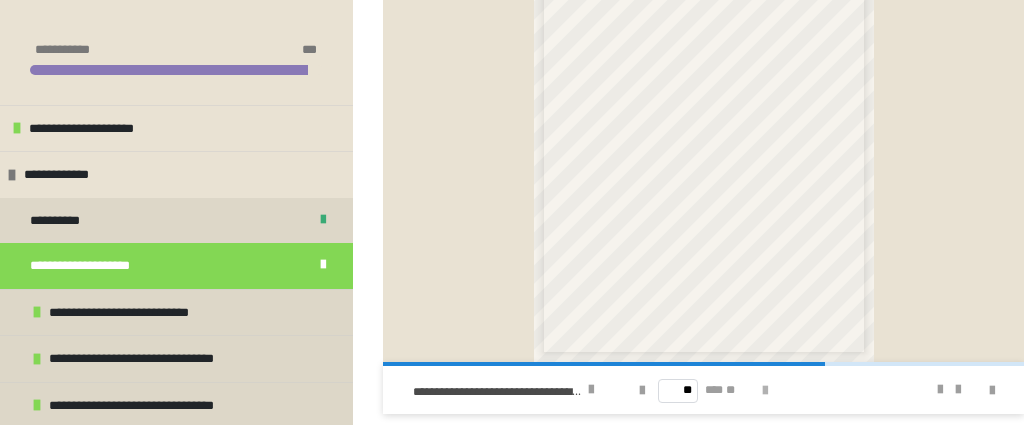 click at bounding box center [765, 391] 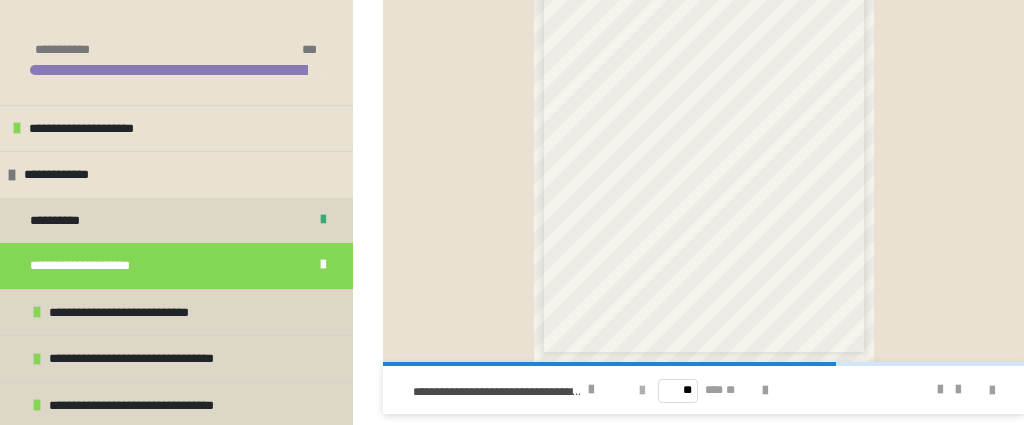 click at bounding box center [642, 391] 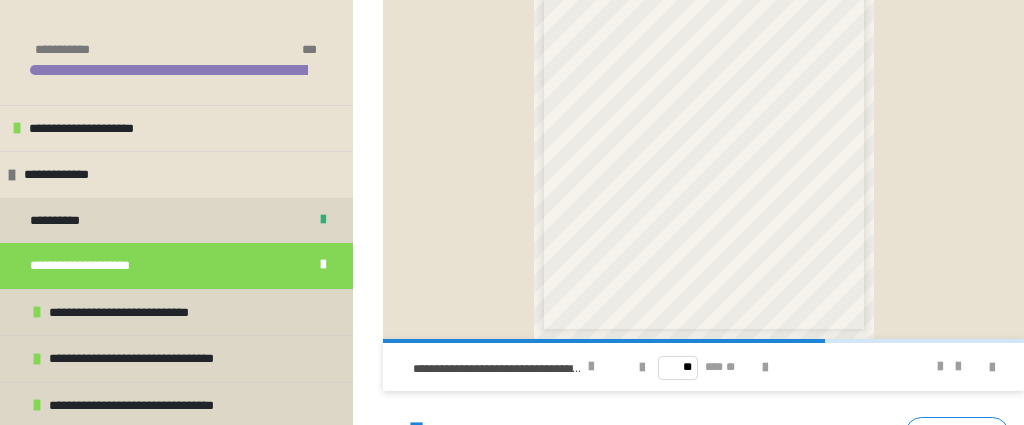 scroll, scrollTop: 422, scrollLeft: 0, axis: vertical 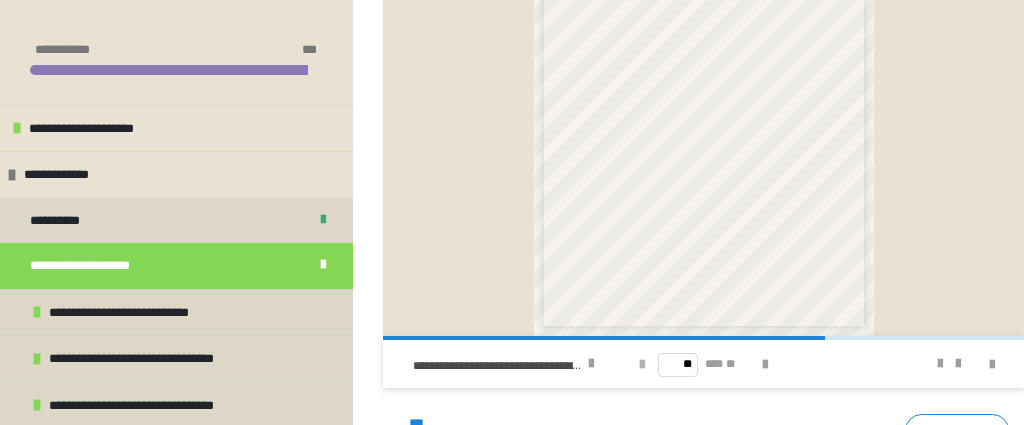 click at bounding box center (642, 365) 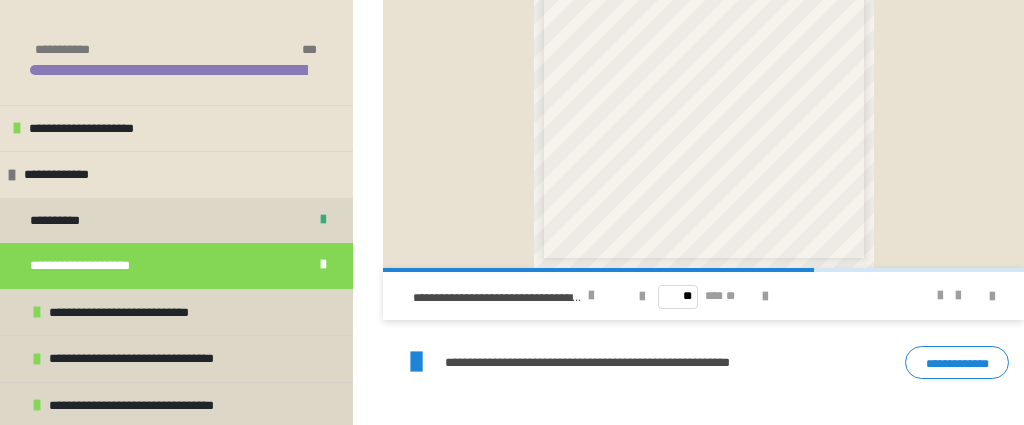 scroll, scrollTop: 528, scrollLeft: 0, axis: vertical 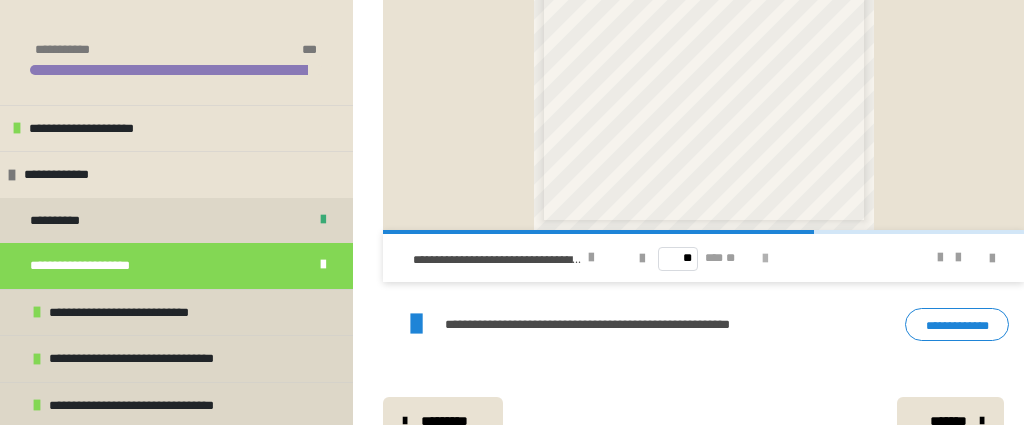 click at bounding box center (765, 259) 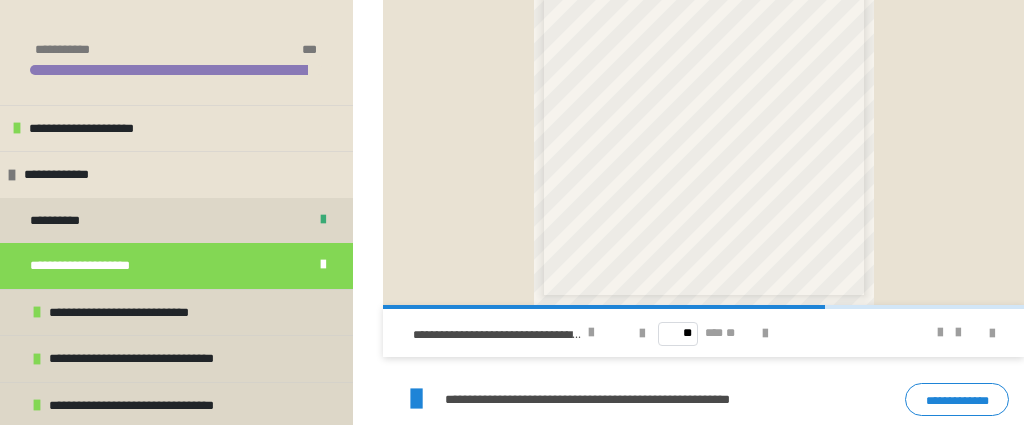 scroll, scrollTop: 422, scrollLeft: 0, axis: vertical 